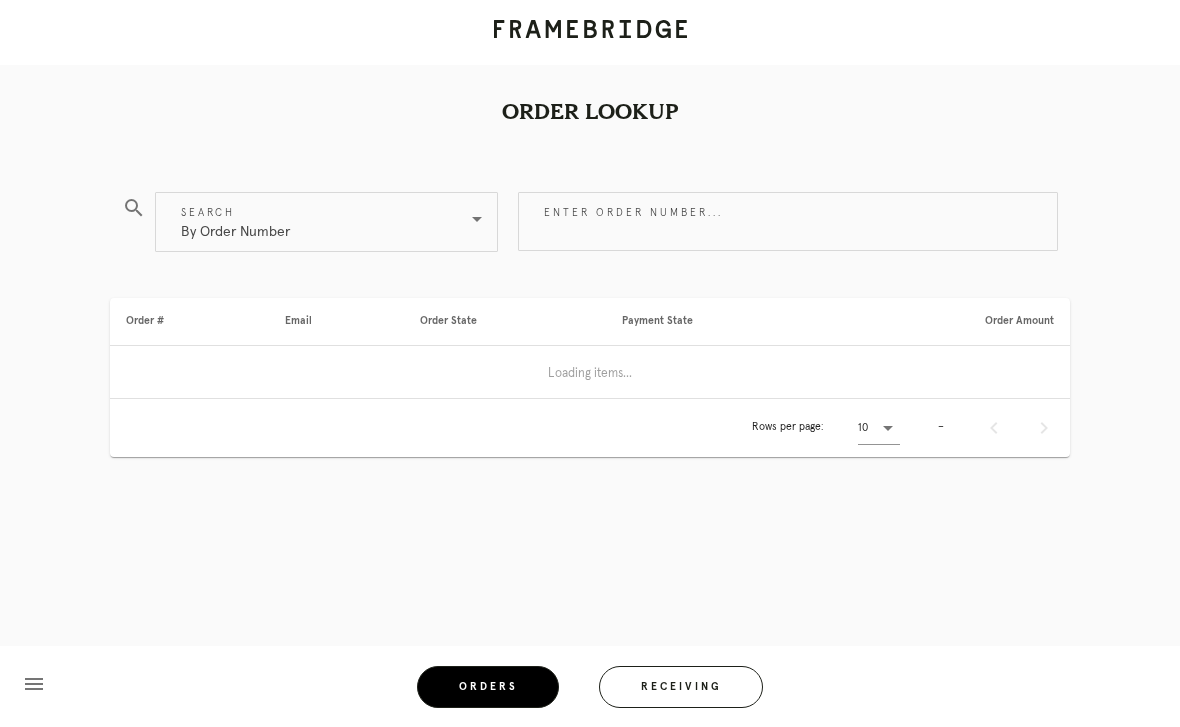 scroll, scrollTop: 0, scrollLeft: 0, axis: both 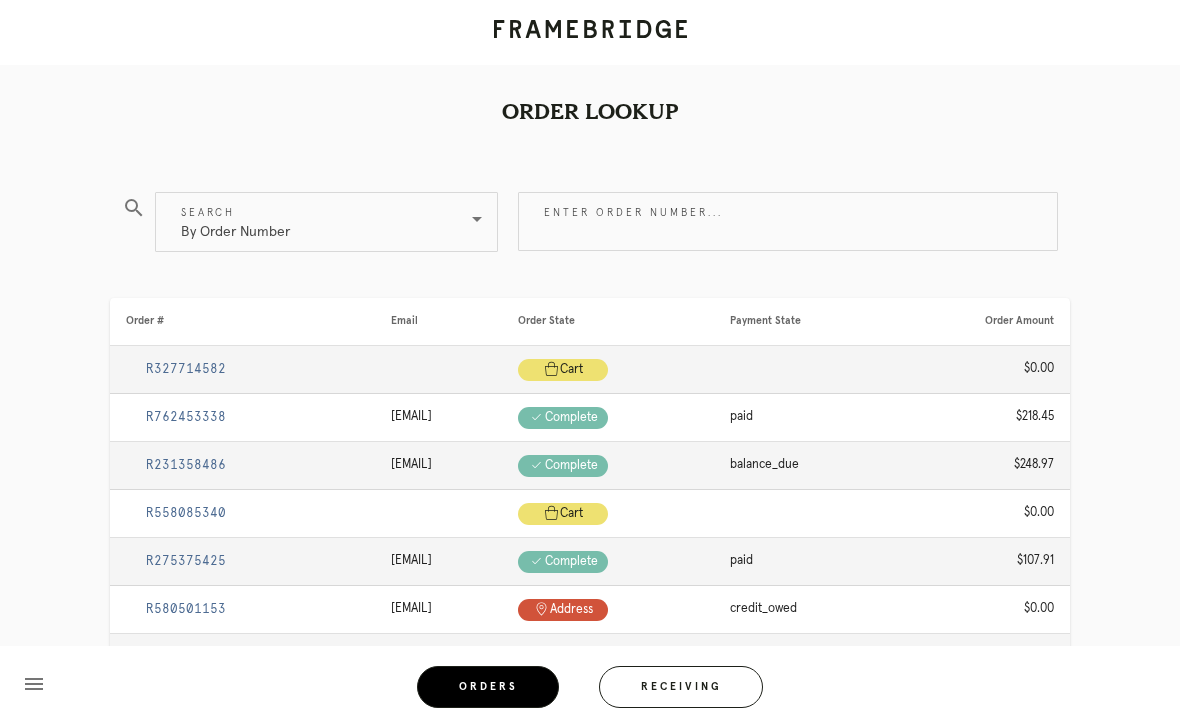 click on "Enter order number..." at bounding box center (788, 221) 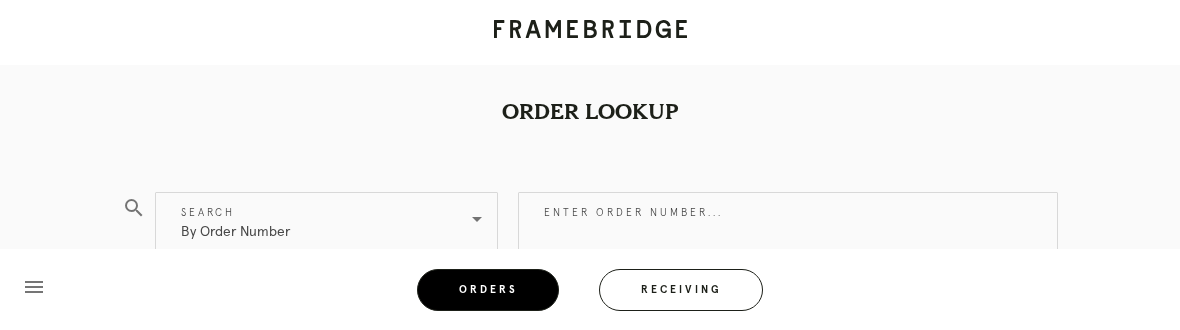 click on "By Order Number" at bounding box center (312, 222) 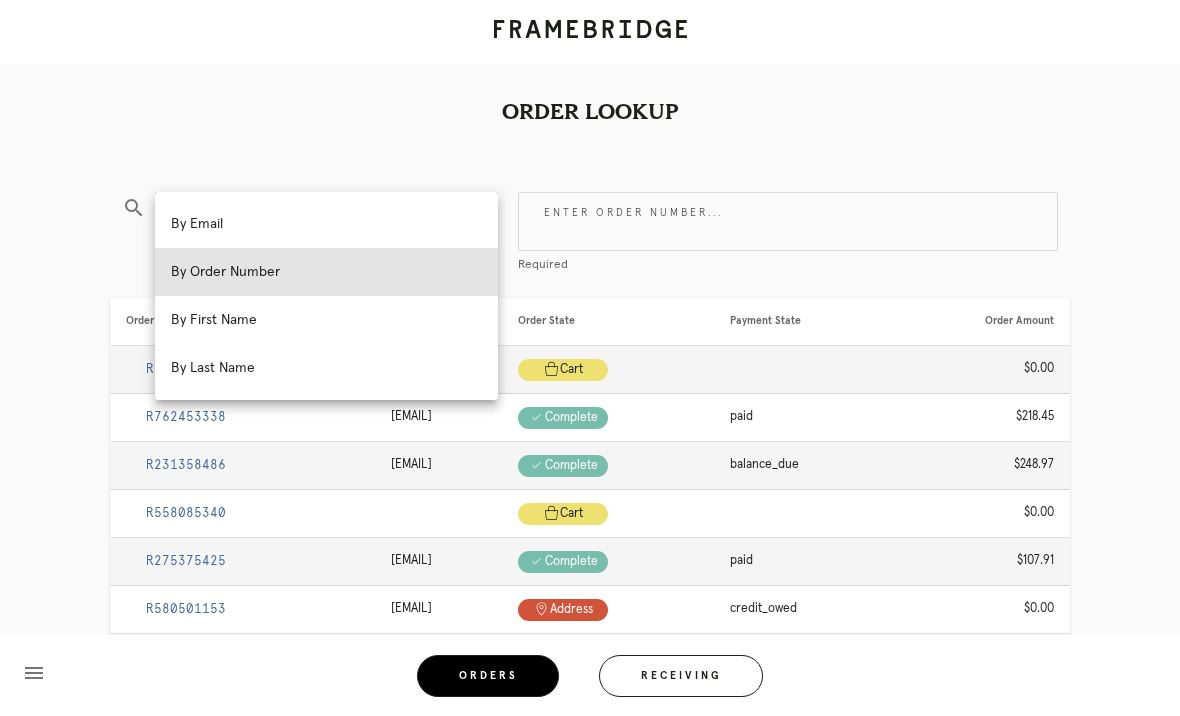 click on "search Search By Order Number" at bounding box center (310, 225) 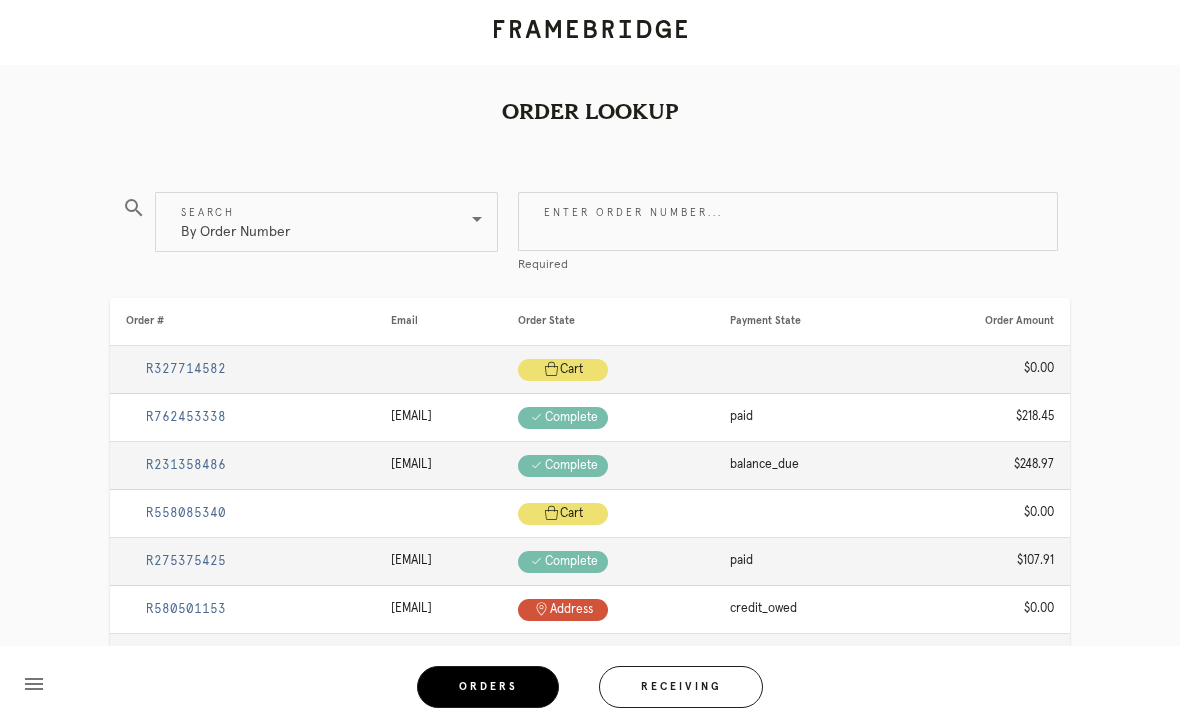 click on "By Order Number" at bounding box center [235, 222] 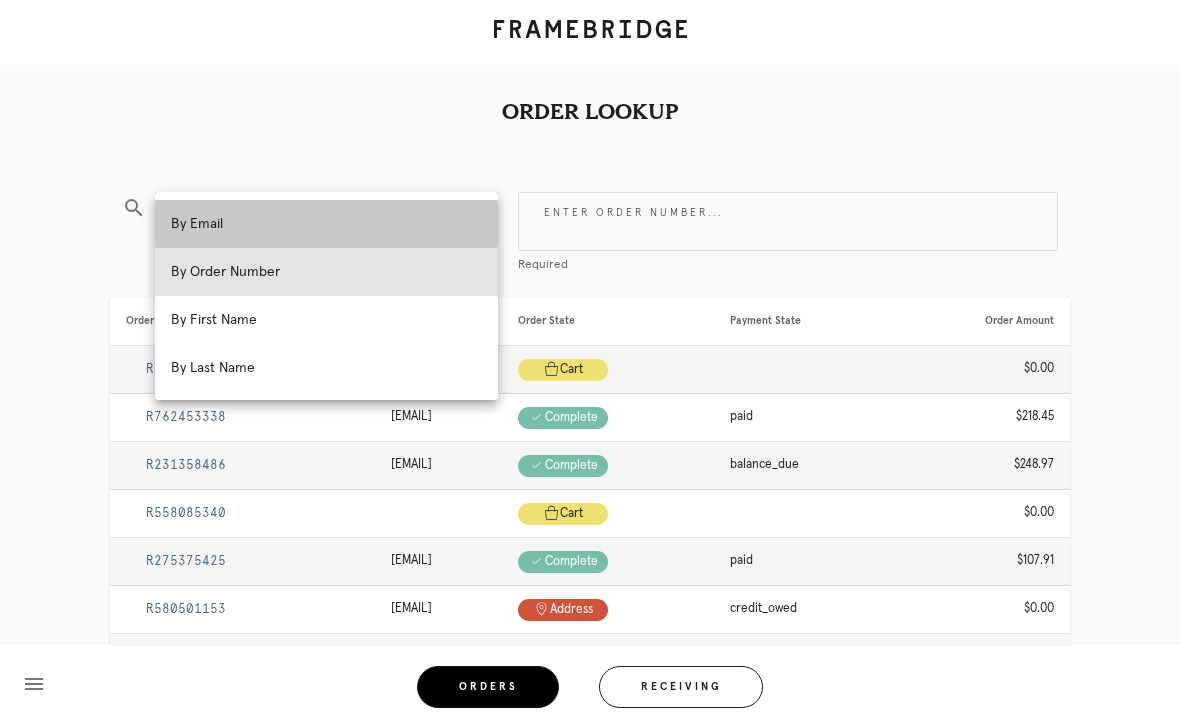 click on "By Email" at bounding box center (326, 224) 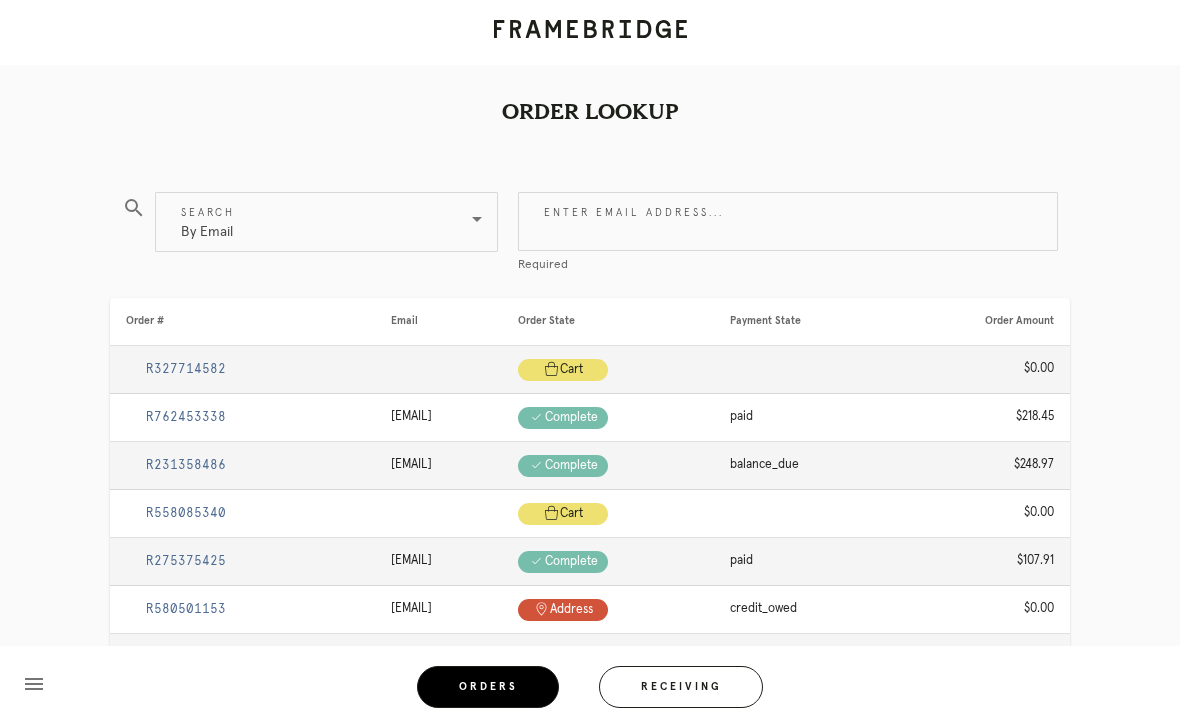 click on "Enter email address..." at bounding box center (788, 221) 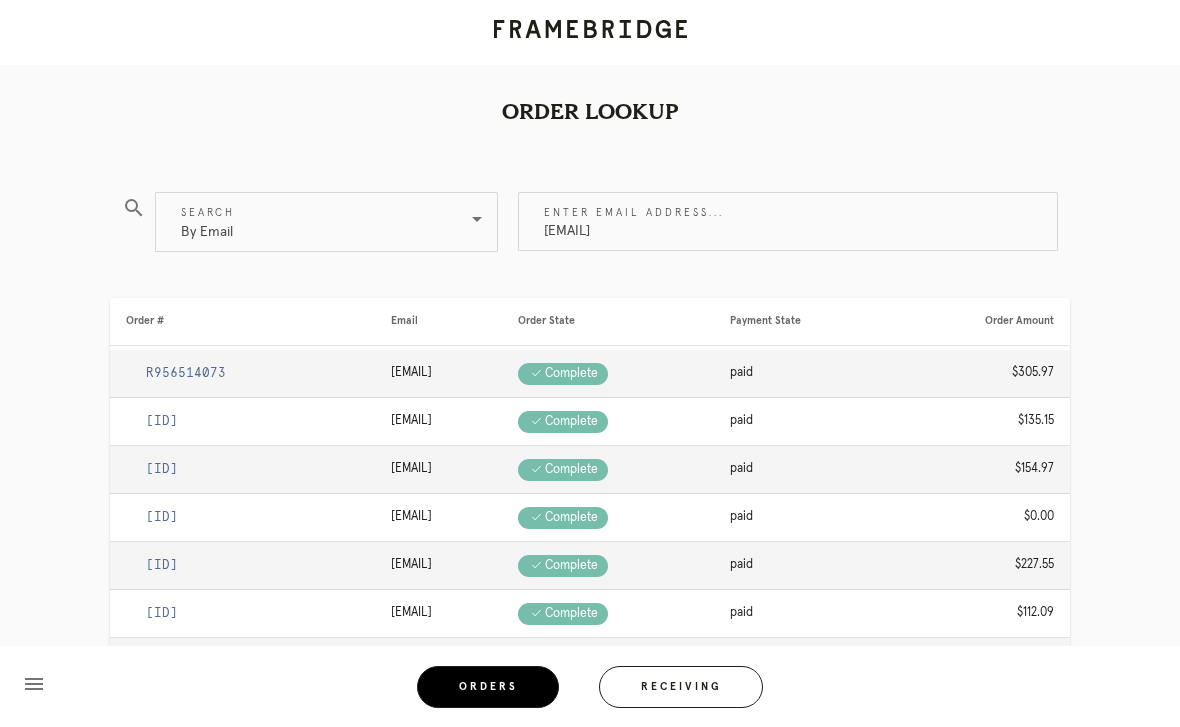 click on "[EMAIL]" at bounding box center [788, 221] 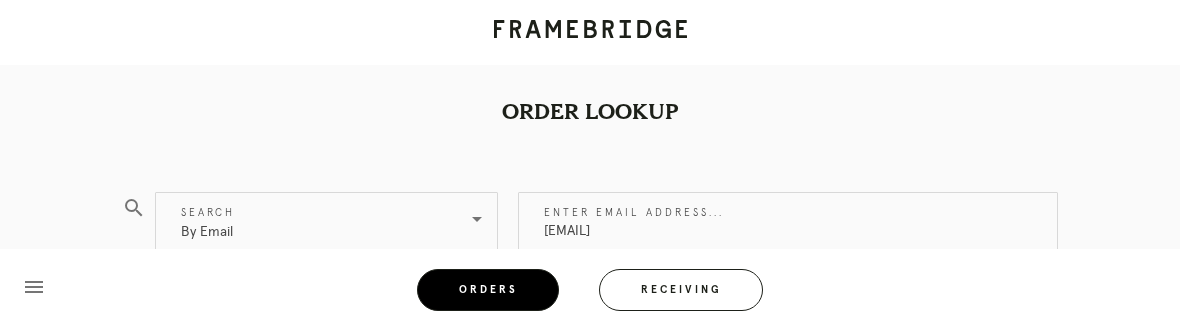type on "[EMAIL]" 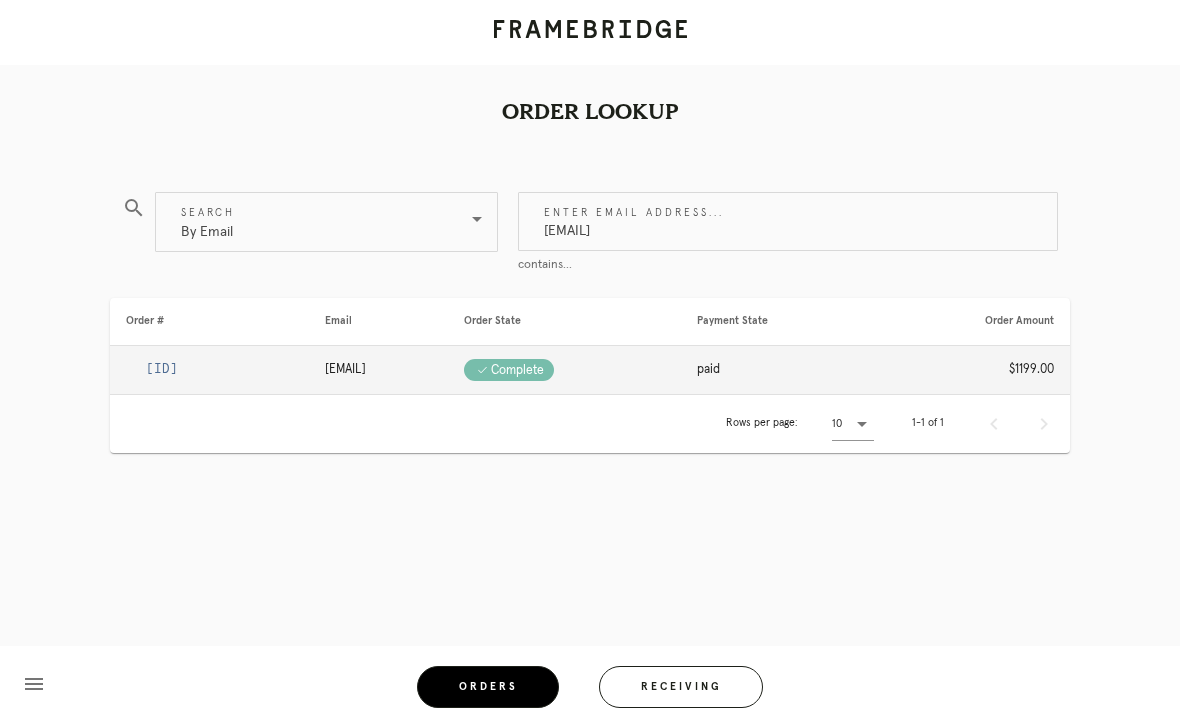 click on "[ID]" at bounding box center (162, 369) 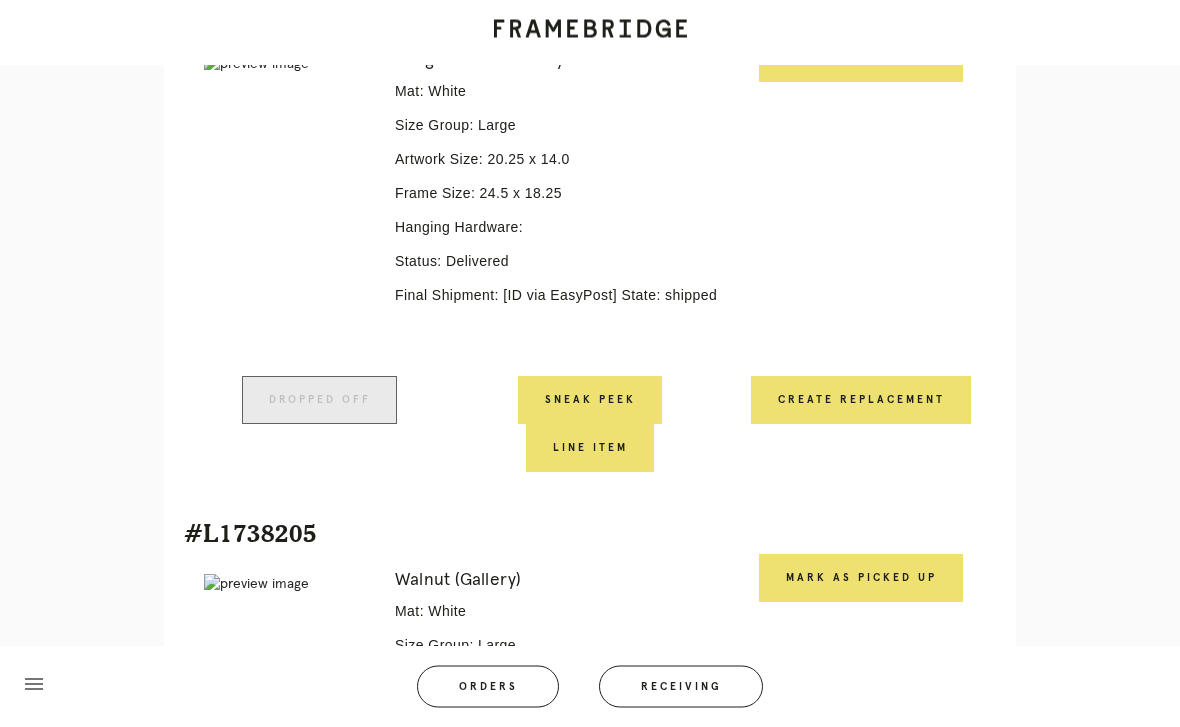 click on "Mark as Picked Up" at bounding box center [861, 579] 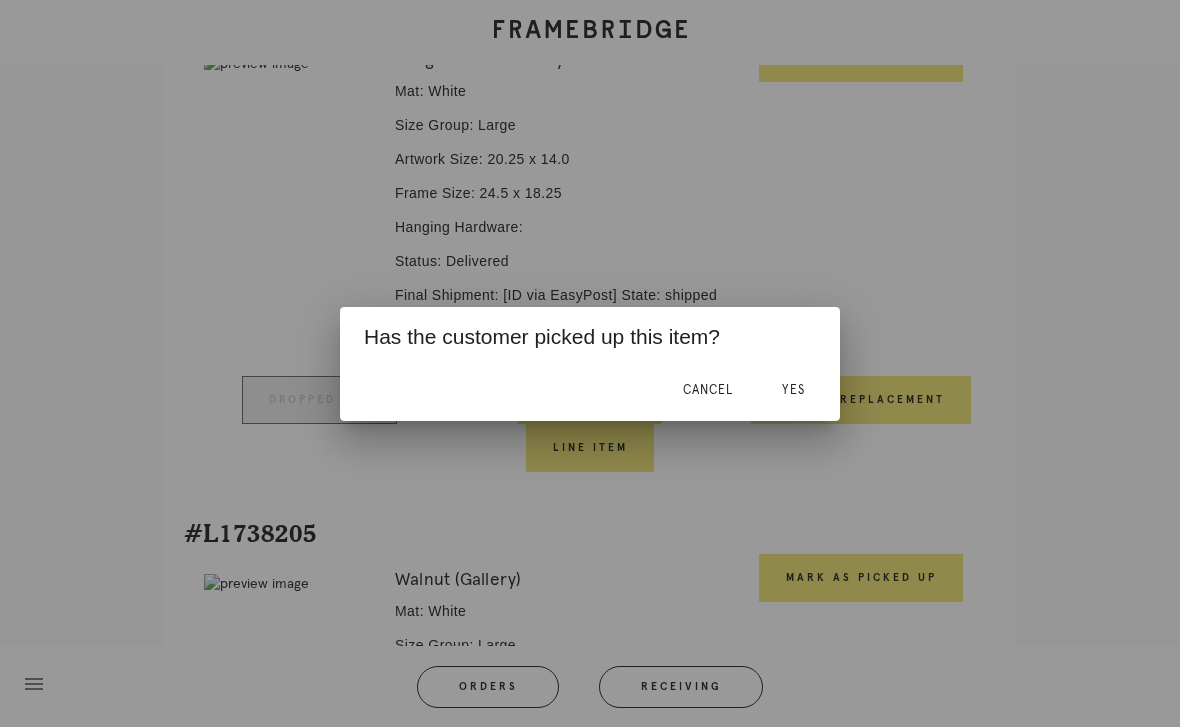 click on "Yes" at bounding box center [793, 390] 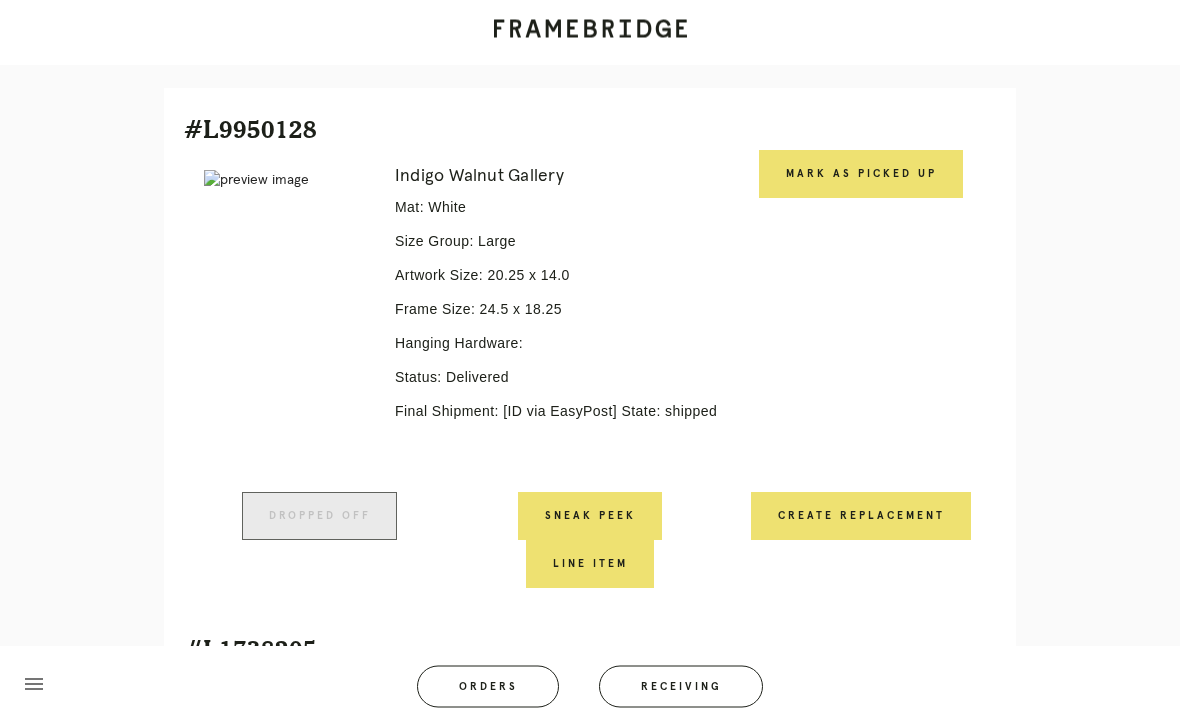 scroll, scrollTop: 438, scrollLeft: 0, axis: vertical 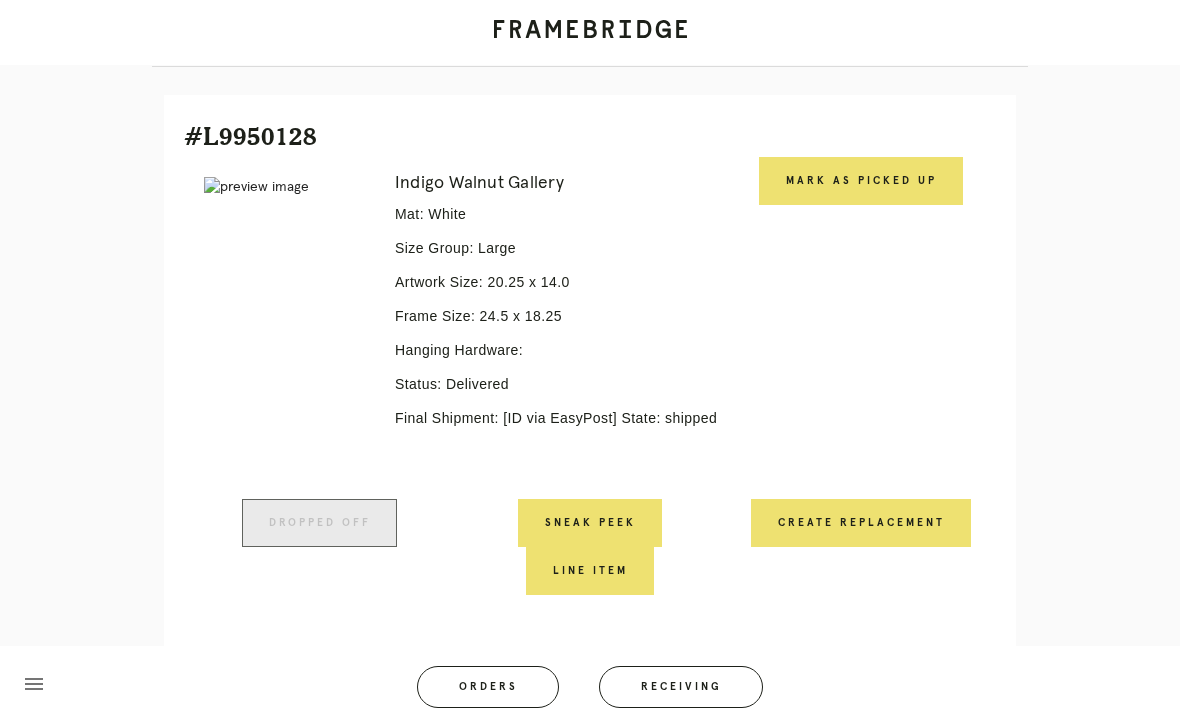 click on "Mark as Picked Up" at bounding box center [861, 181] 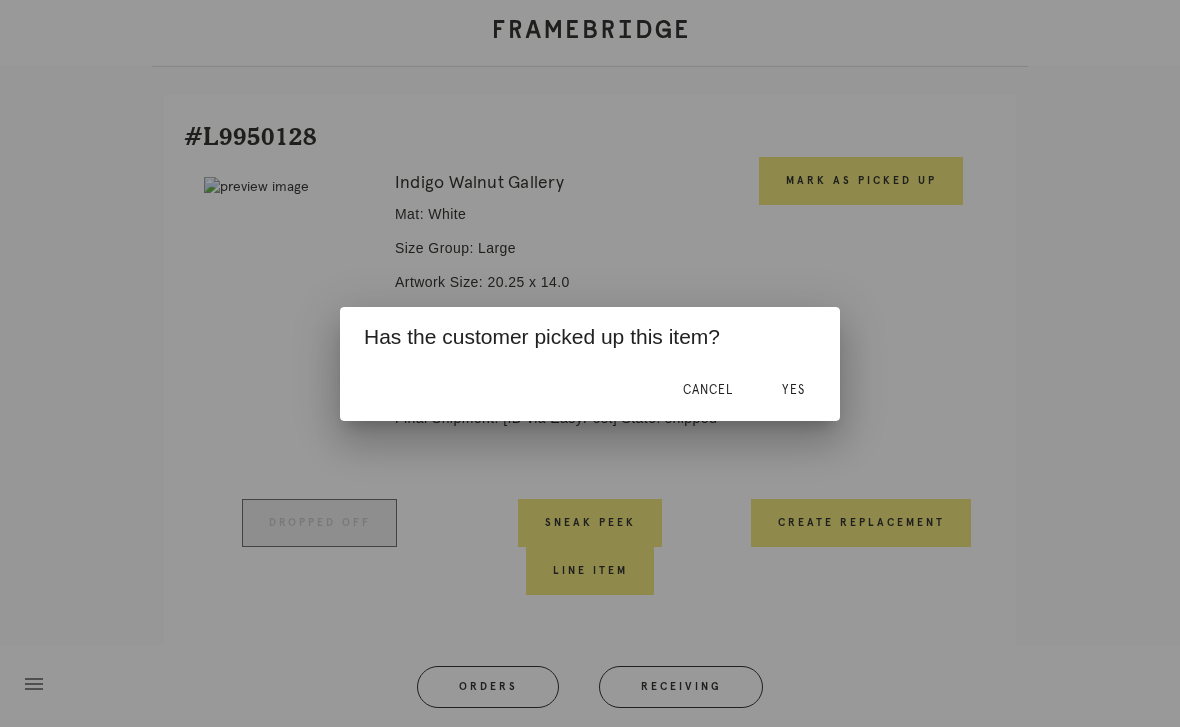 click on "Yes" at bounding box center (793, 391) 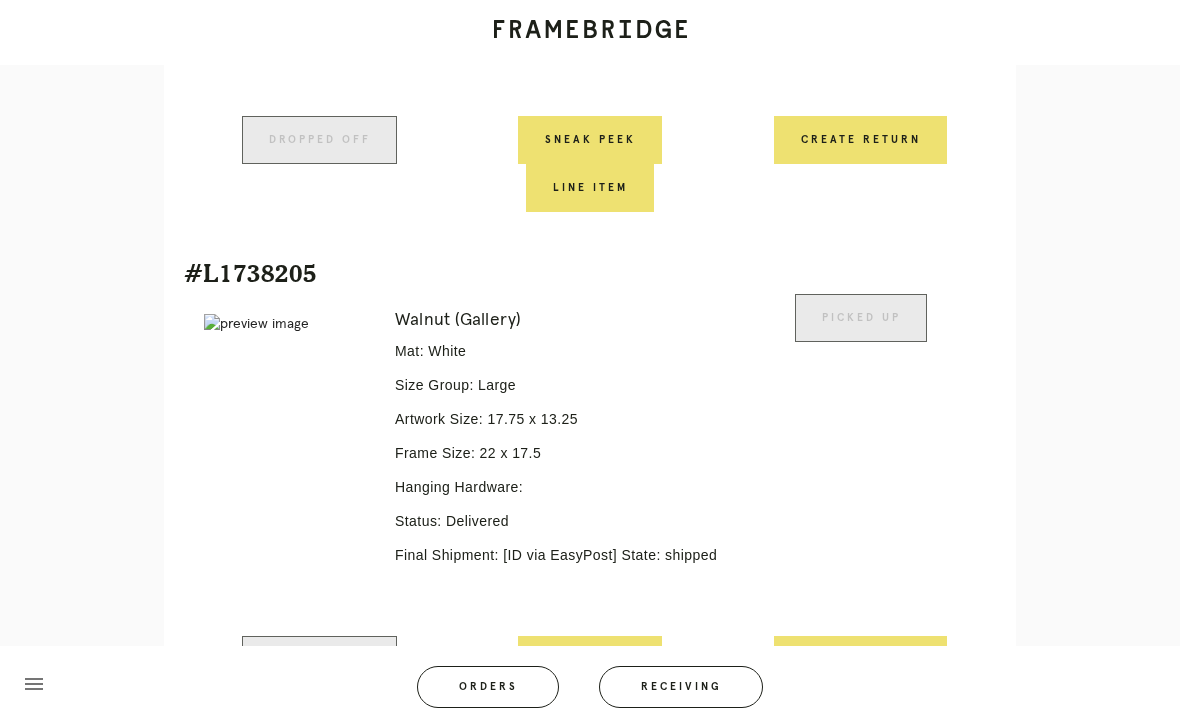 scroll, scrollTop: 1008, scrollLeft: 0, axis: vertical 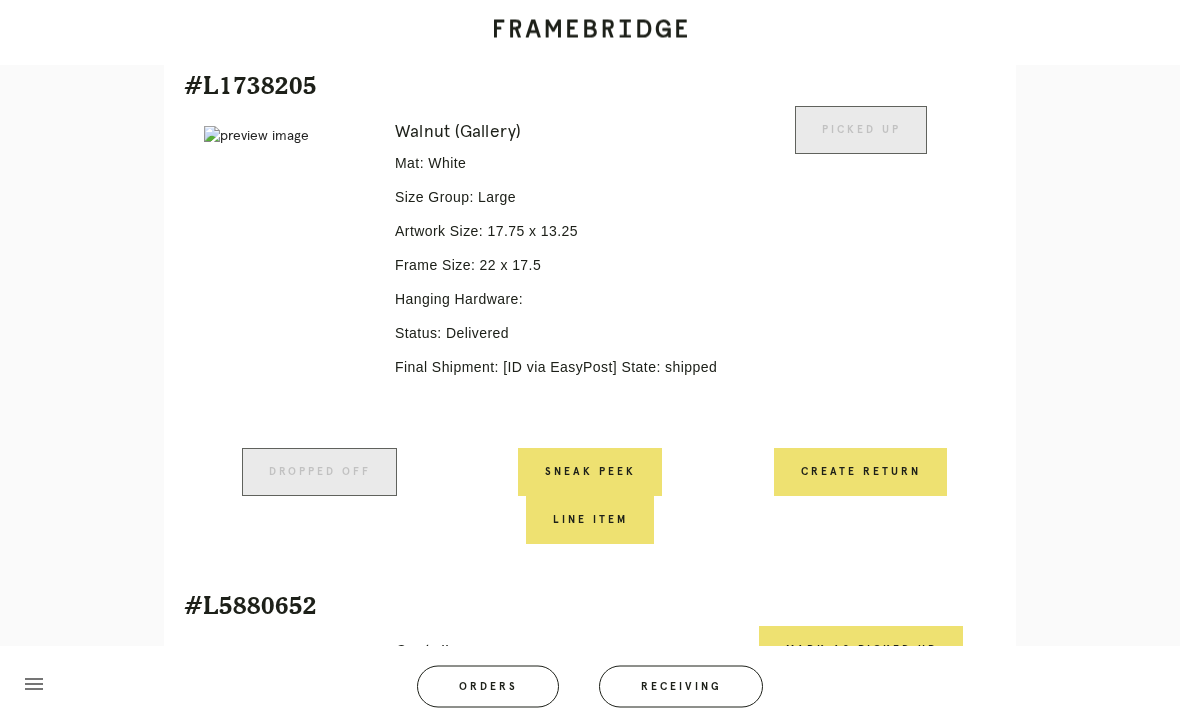 click on "Create Return" at bounding box center [860, 473] 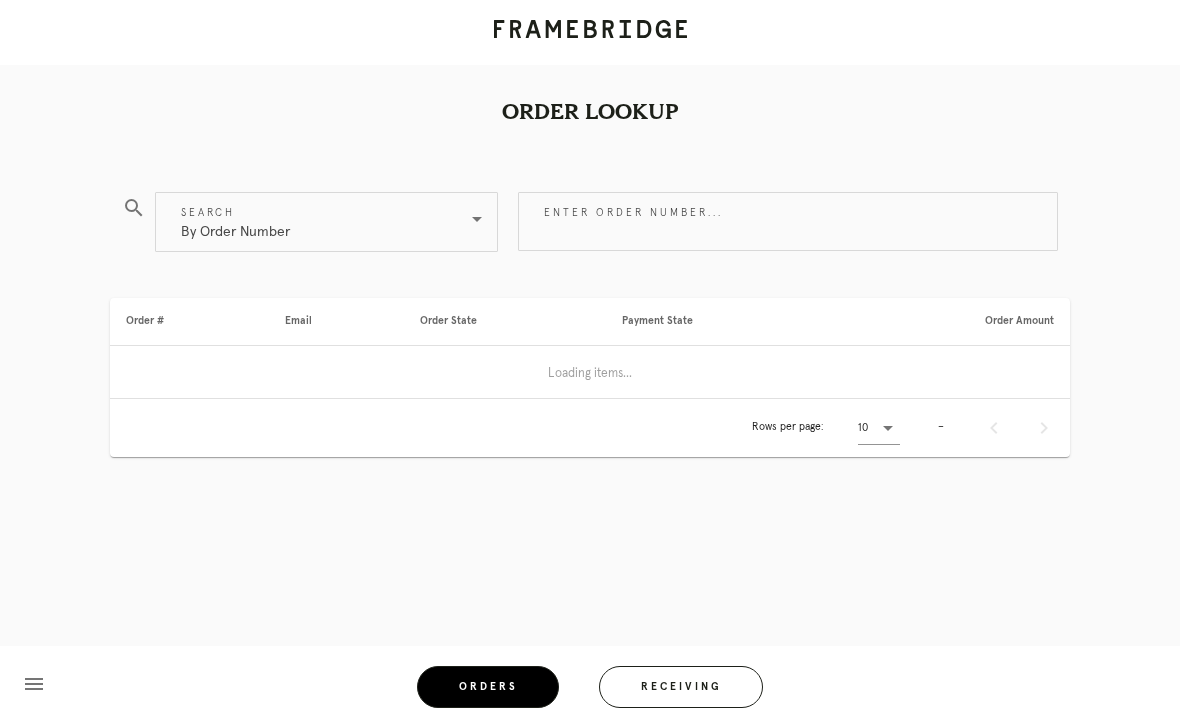 scroll, scrollTop: 0, scrollLeft: 0, axis: both 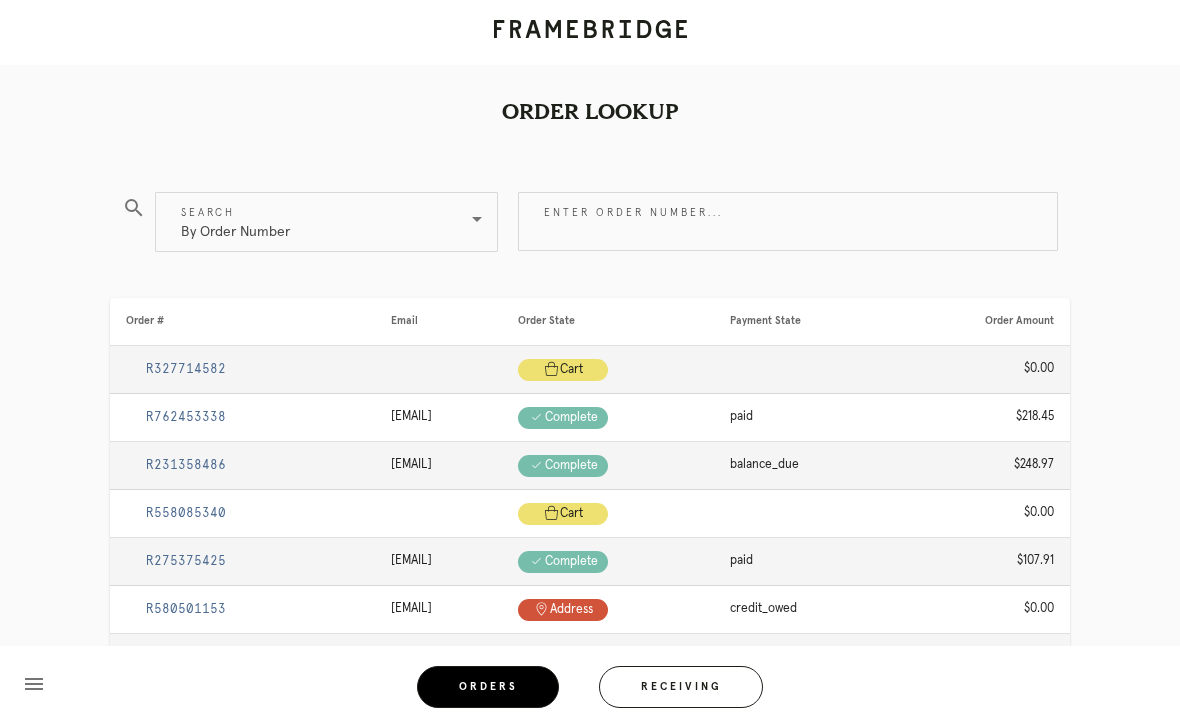 click on "By Order Number" at bounding box center [235, 222] 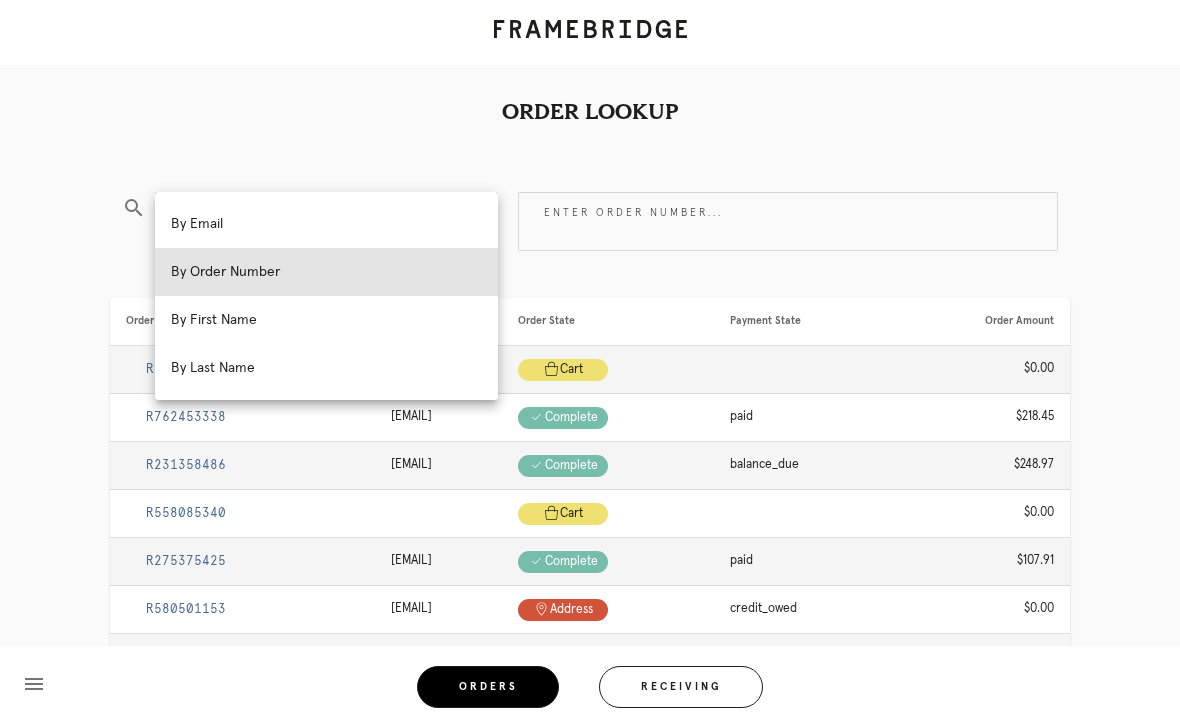 click on "By Email" at bounding box center [326, 224] 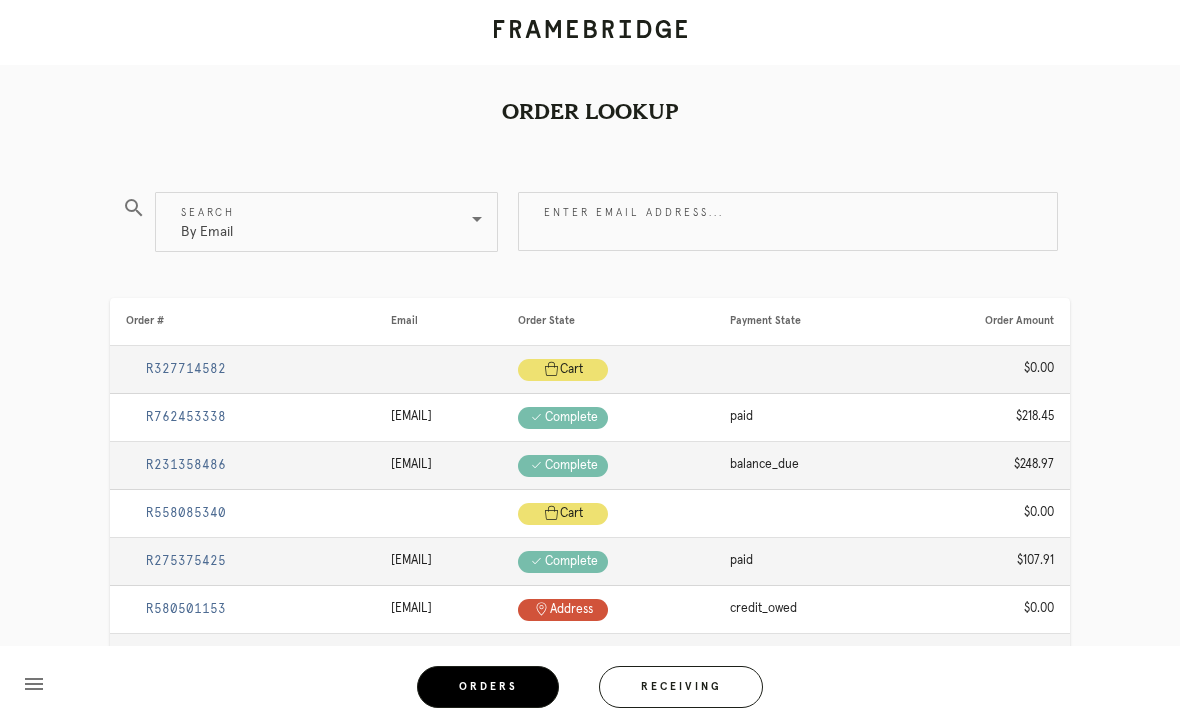 click on "Enter email address..." at bounding box center [788, 221] 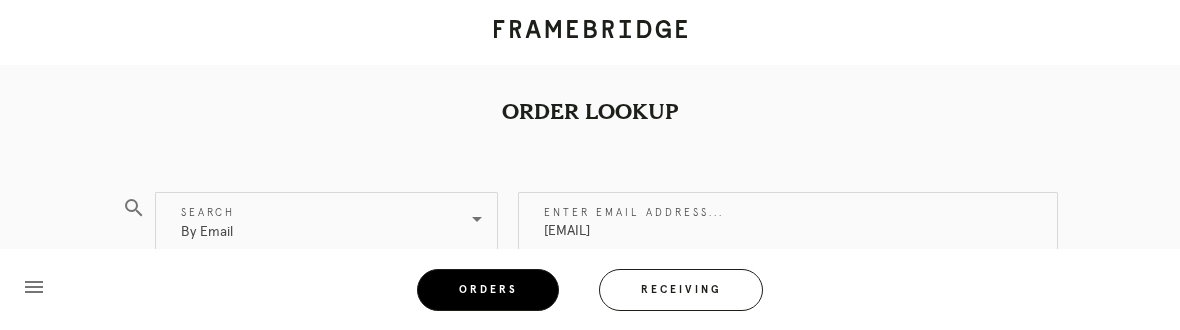 click on "[EMAIL]" at bounding box center (788, 221) 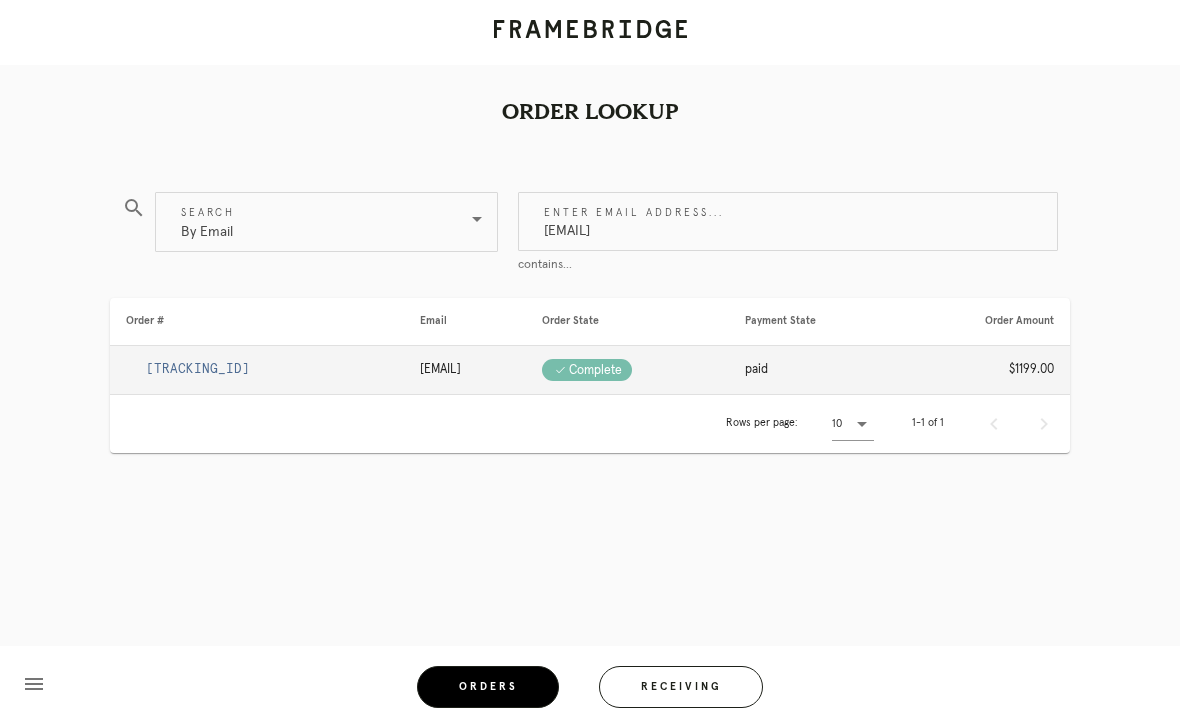 click on "[ID]" at bounding box center [198, 369] 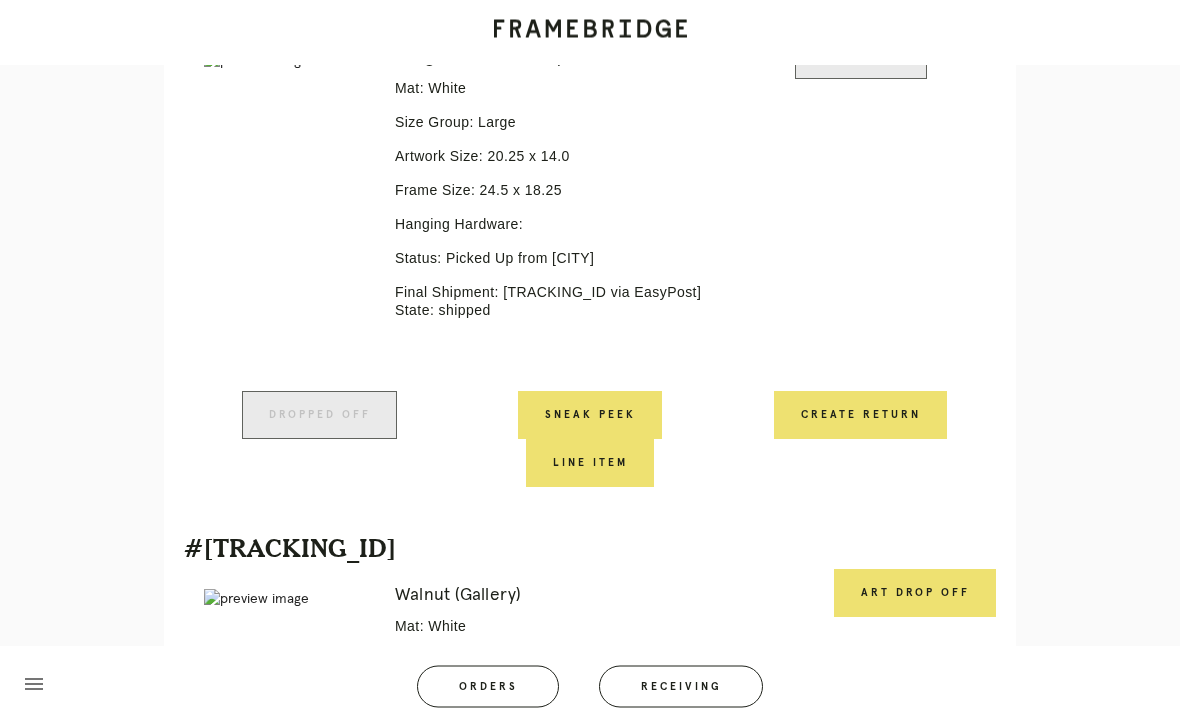 scroll, scrollTop: 629, scrollLeft: 0, axis: vertical 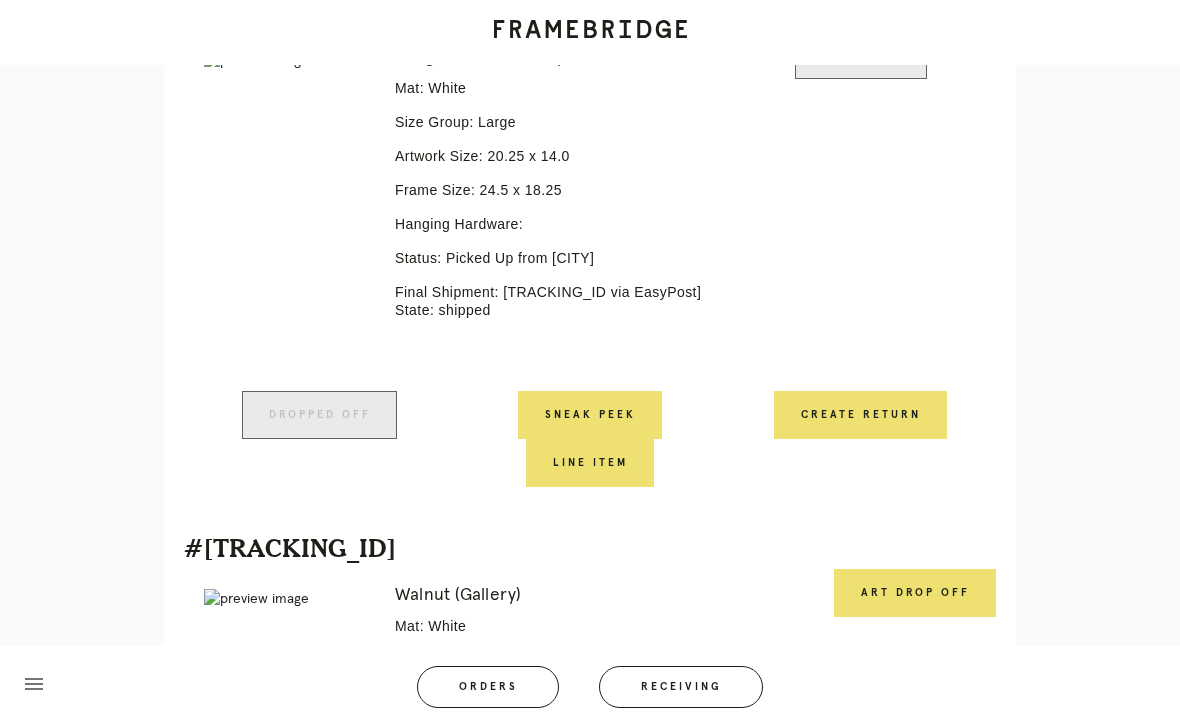 click on "Art drop off" at bounding box center (915, 593) 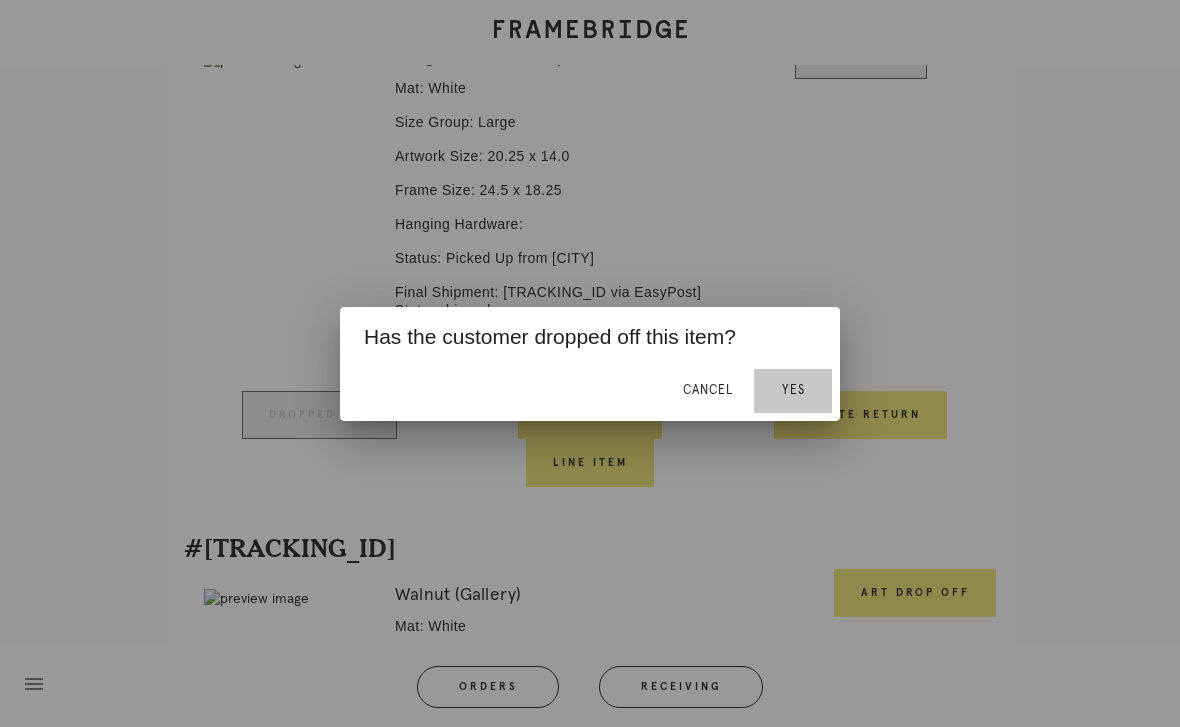 click on "Yes" at bounding box center (793, 391) 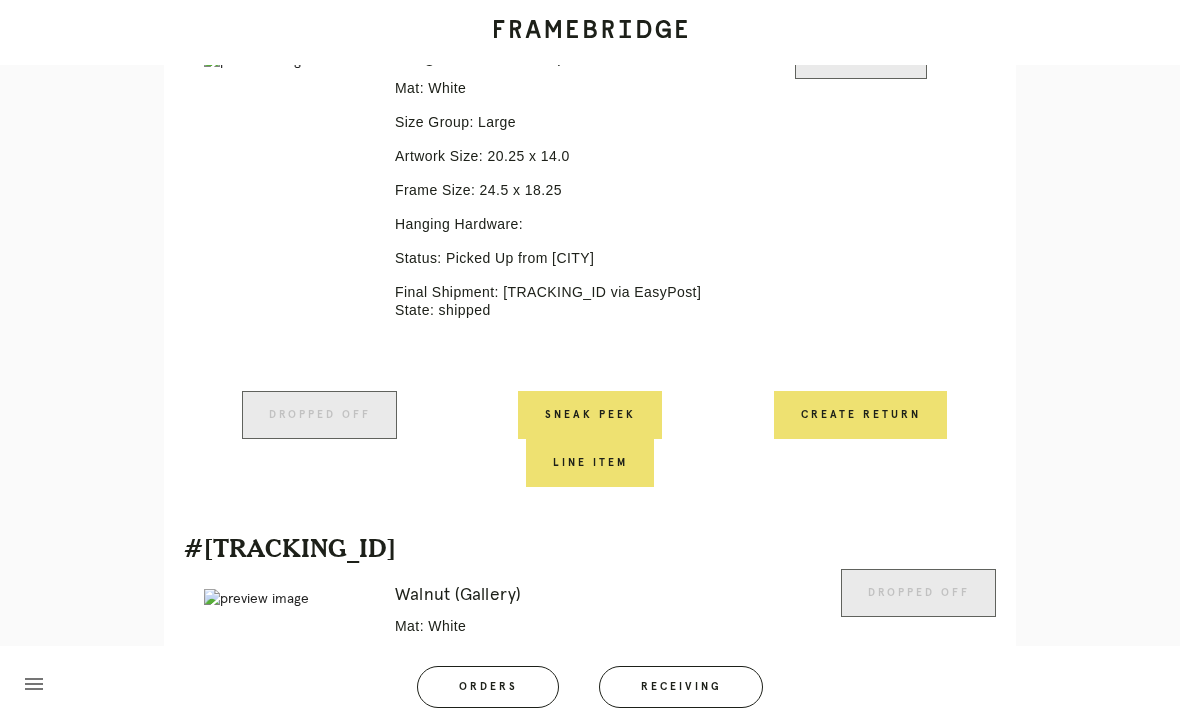 click on "Create Return" at bounding box center [860, 439] 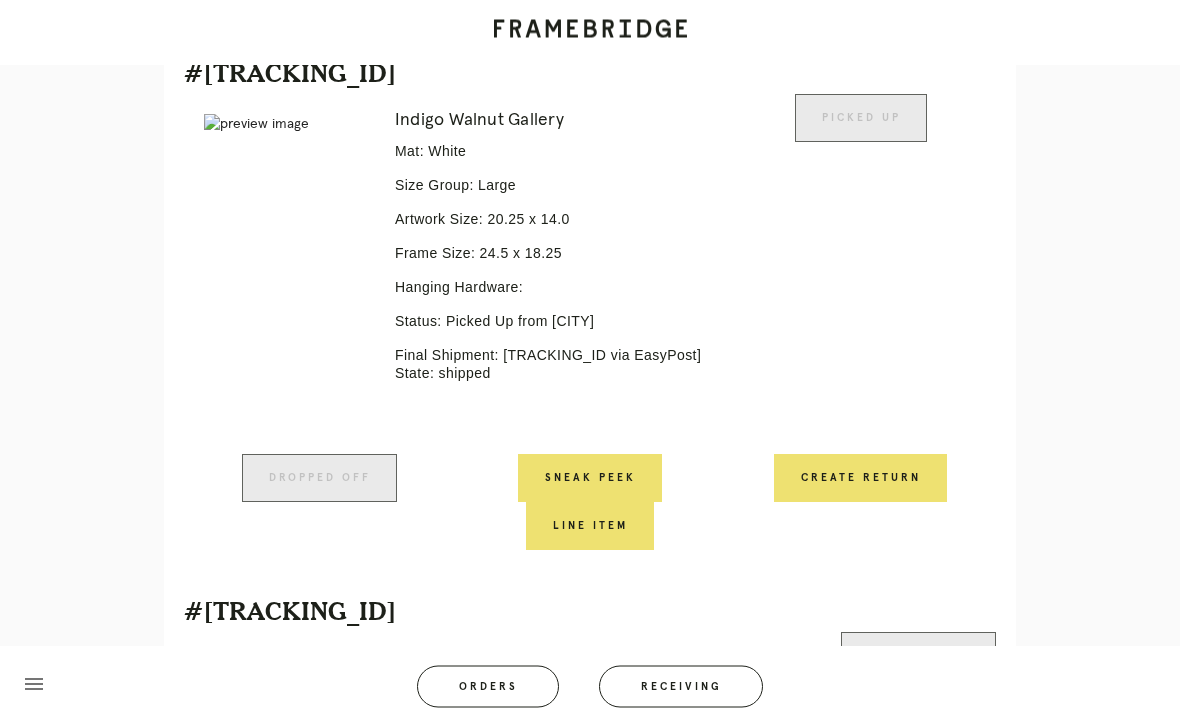 scroll, scrollTop: 562, scrollLeft: 0, axis: vertical 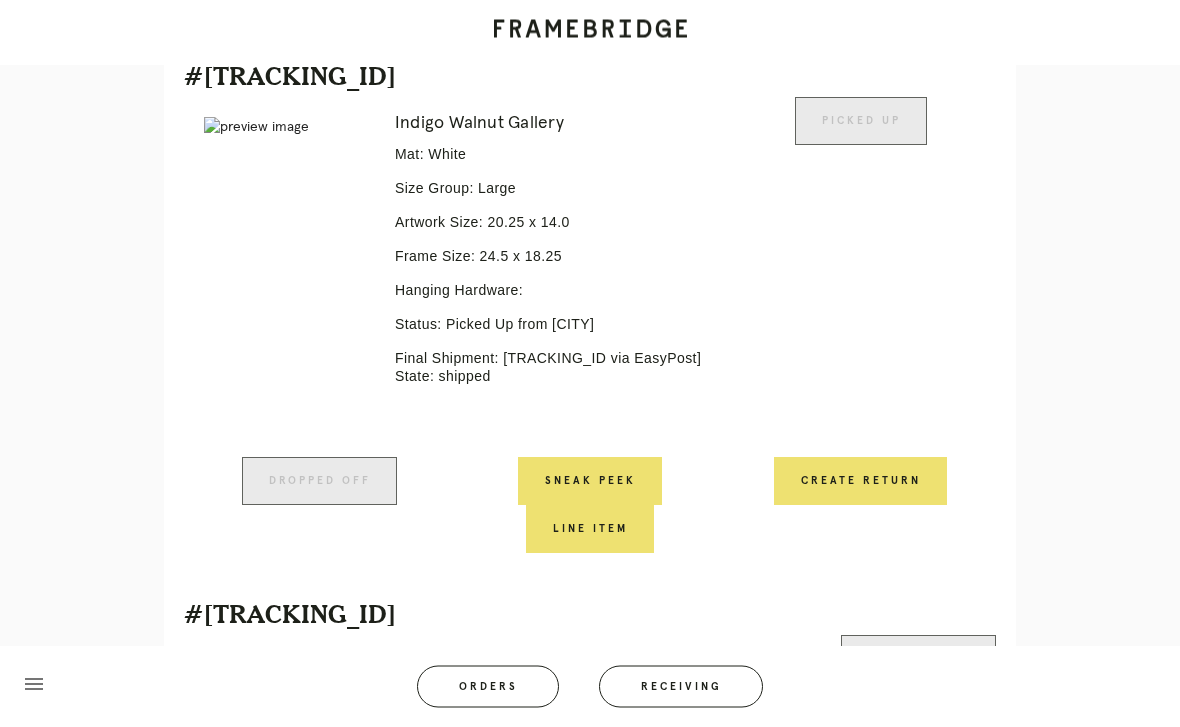 click on "Create Return" at bounding box center [860, 482] 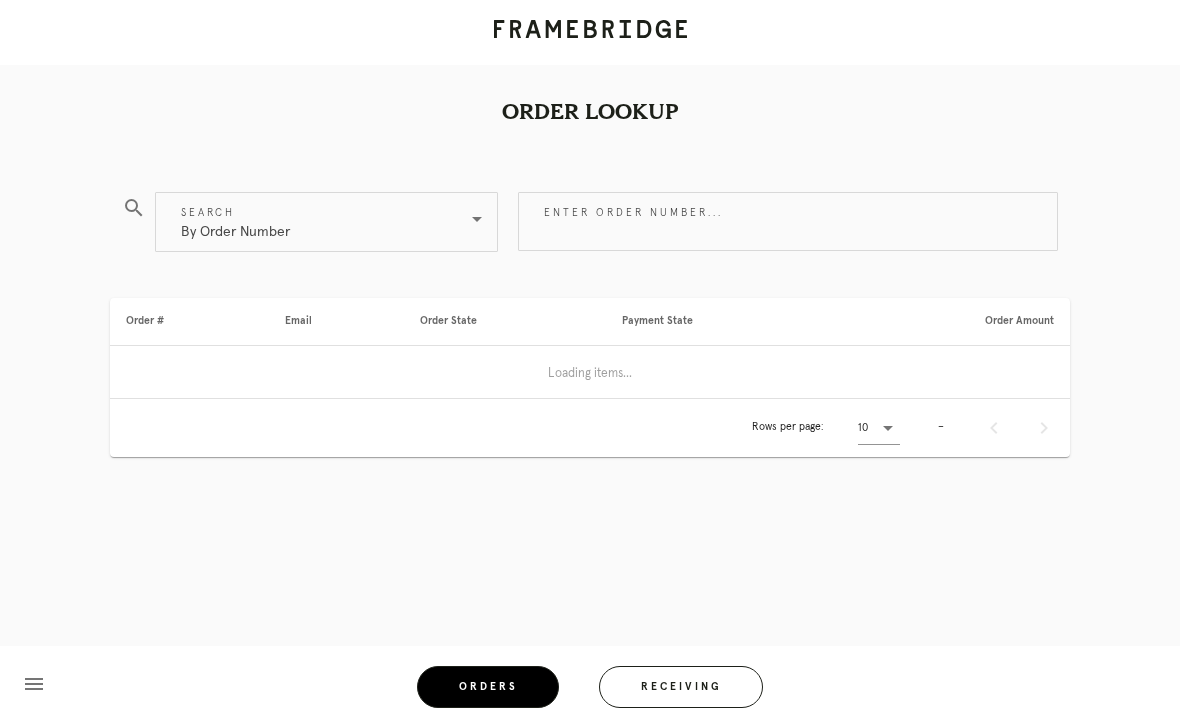 scroll, scrollTop: 0, scrollLeft: 0, axis: both 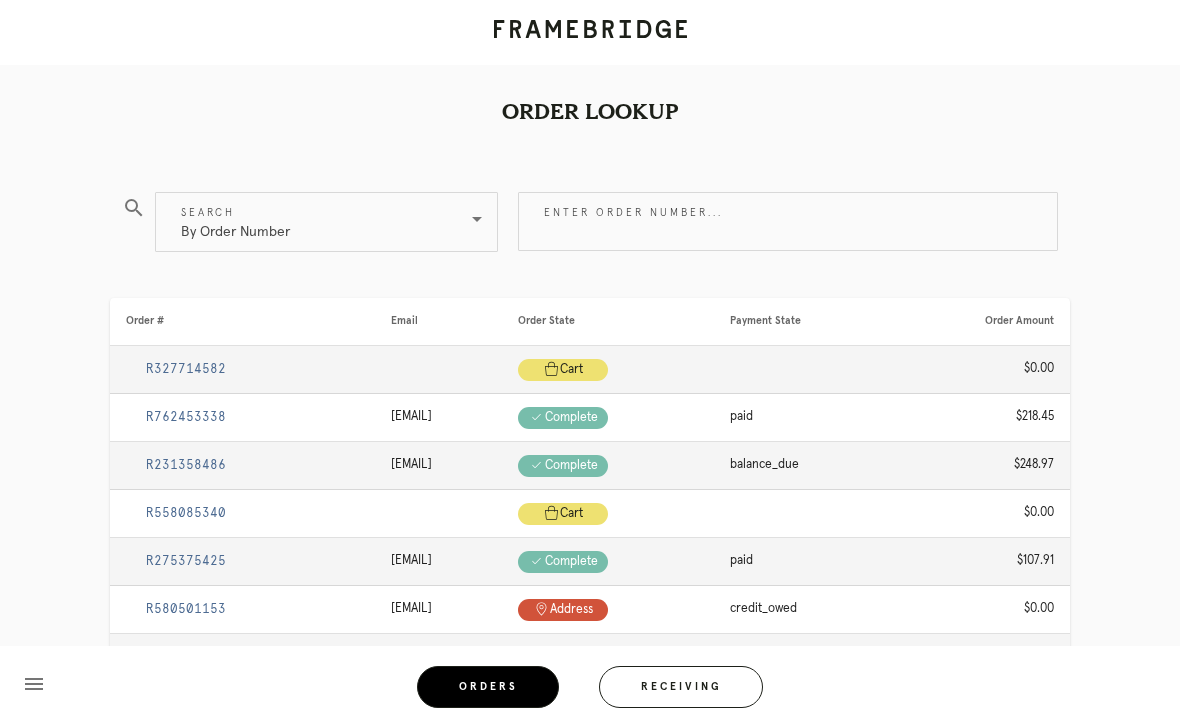click on "By Order Number" at bounding box center [235, 222] 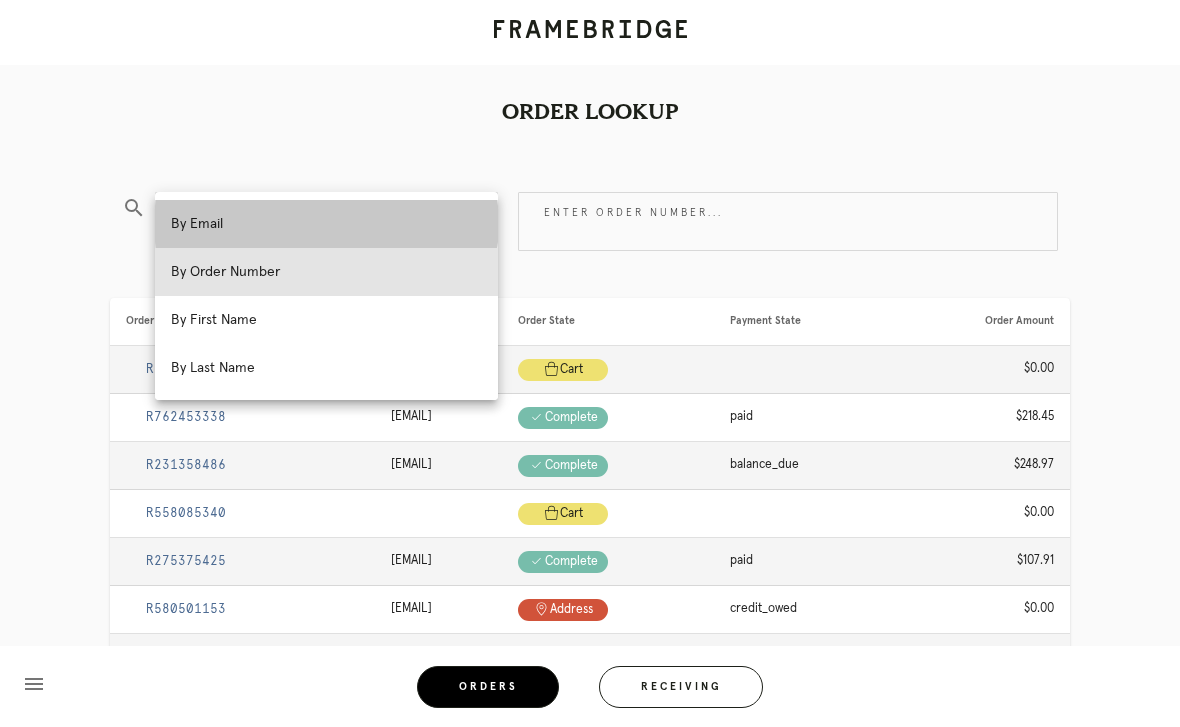 click on "By Email" at bounding box center (326, 224) 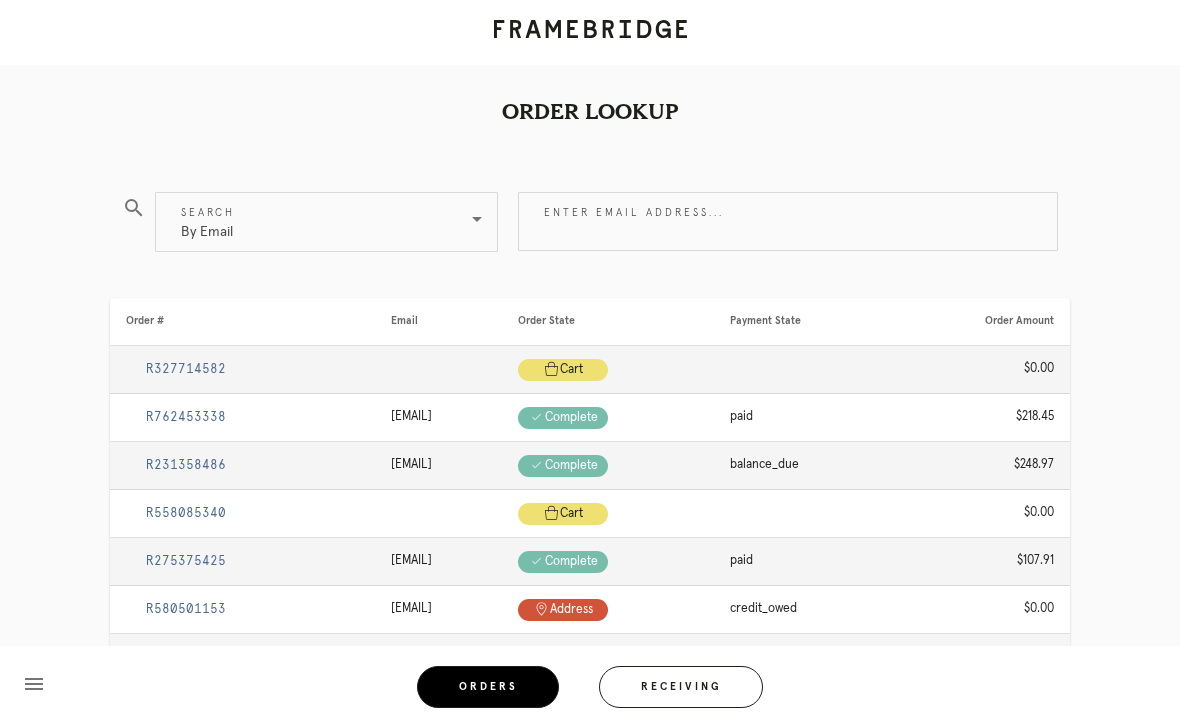 click on "Enter email address..." at bounding box center (788, 221) 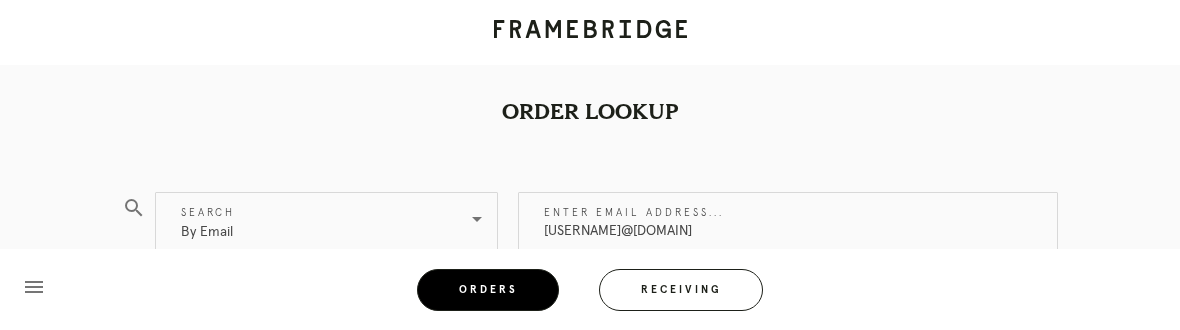 type on "[EMAIL]" 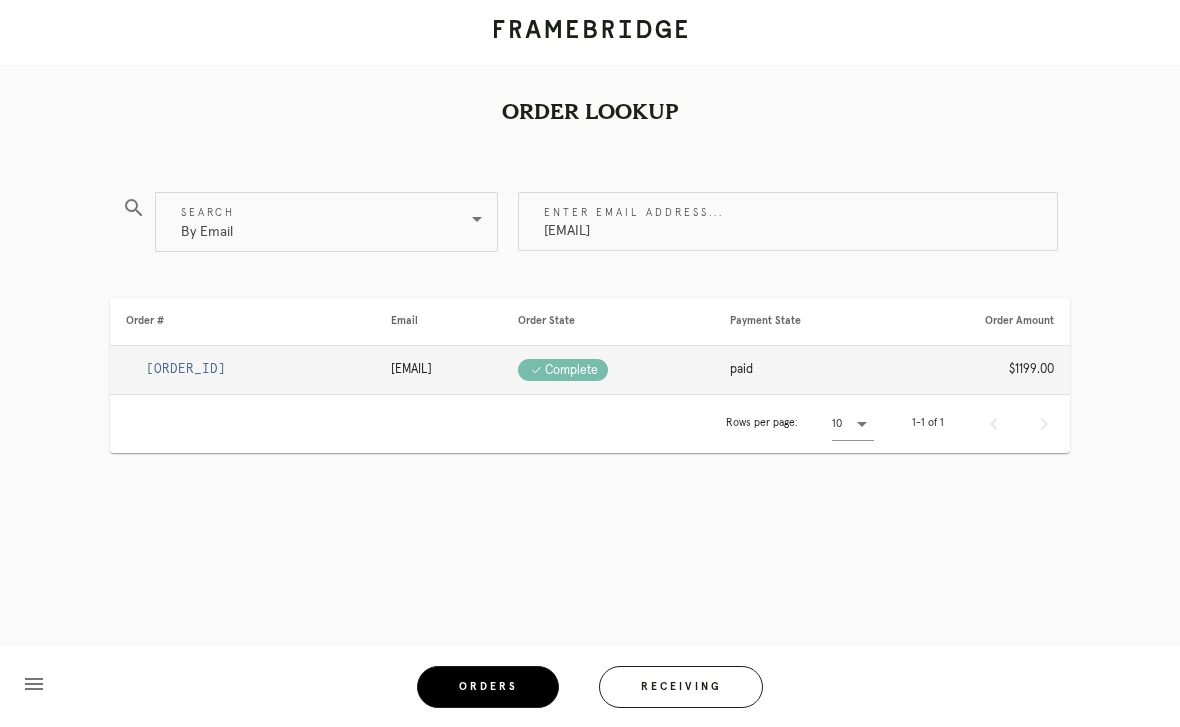 click on "[ID]" at bounding box center (186, 369) 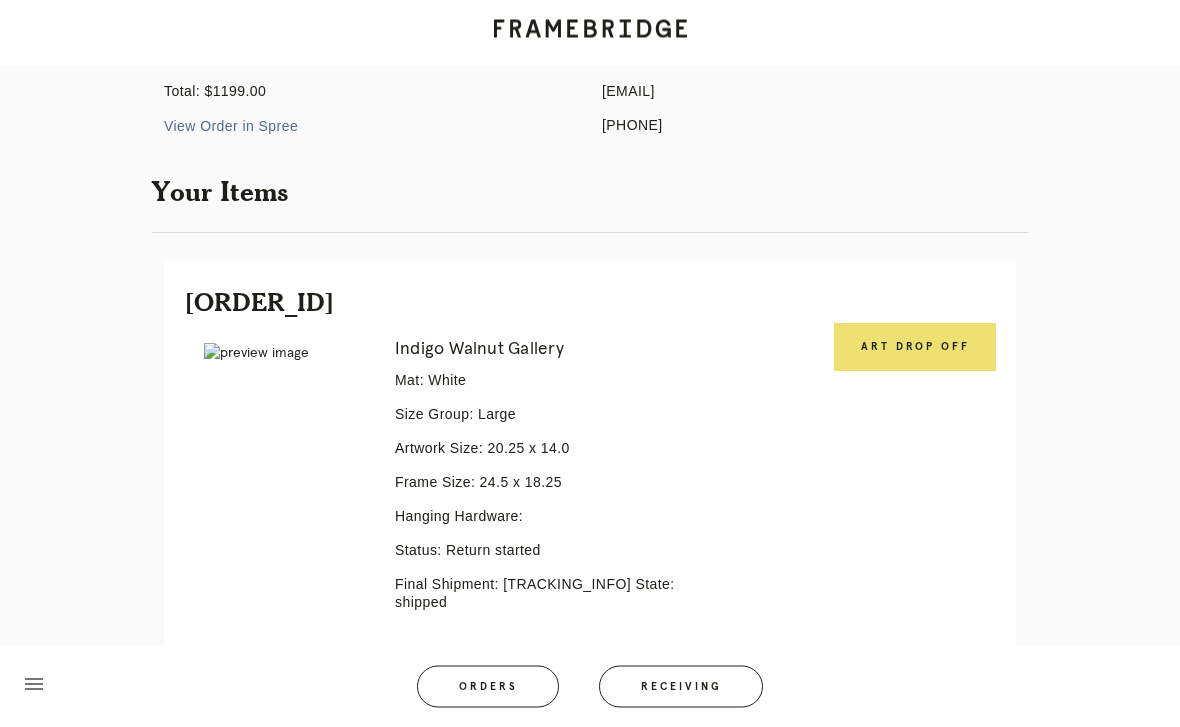 scroll, scrollTop: 275, scrollLeft: 0, axis: vertical 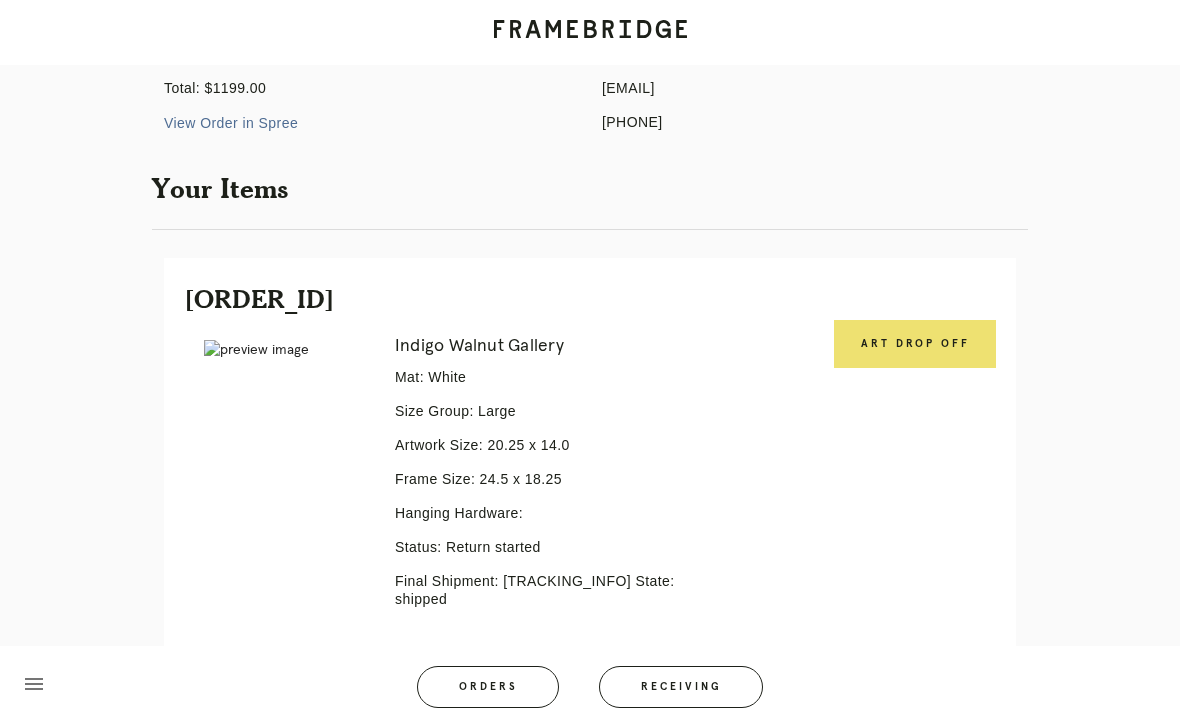 click on "Art drop off" at bounding box center (915, 344) 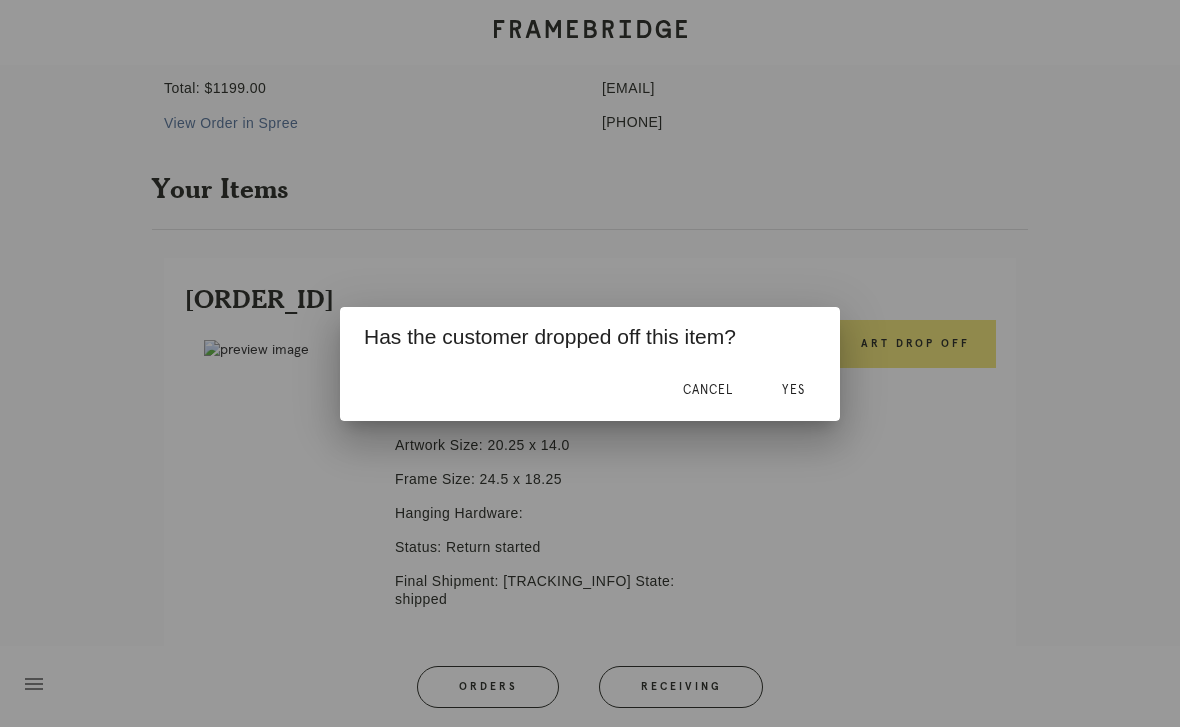 click on "Yes" at bounding box center (793, 390) 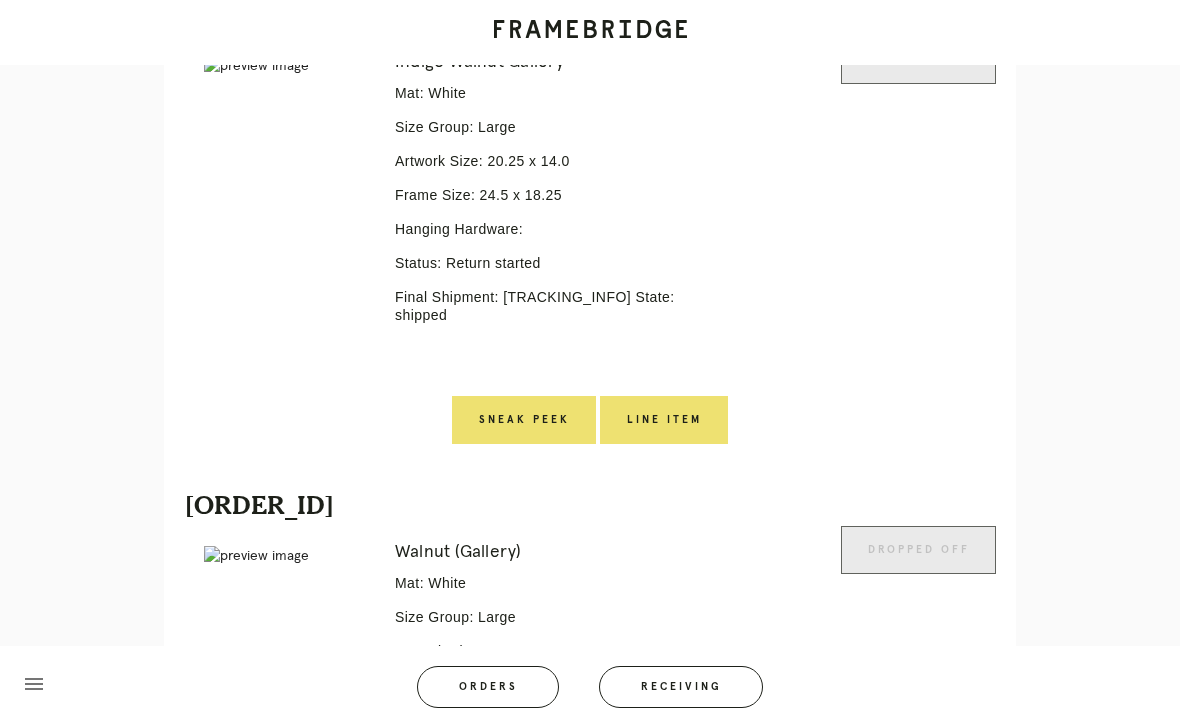 scroll, scrollTop: 558, scrollLeft: 0, axis: vertical 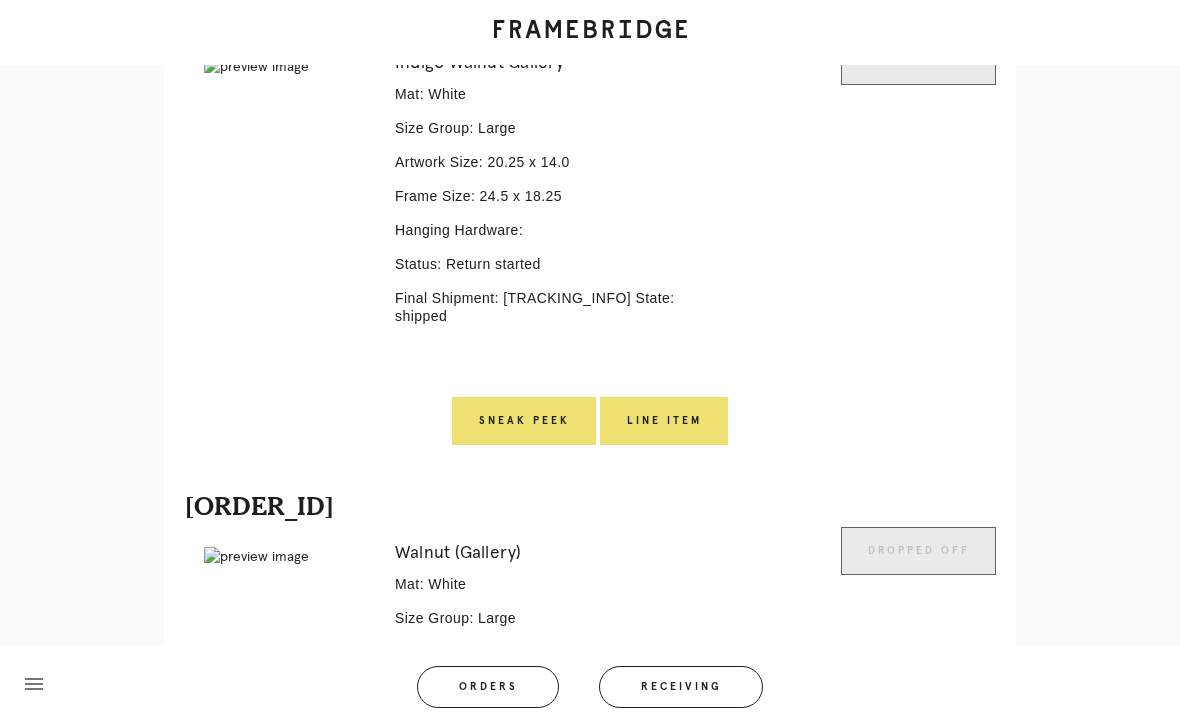 click on "Line Item" at bounding box center (664, 421) 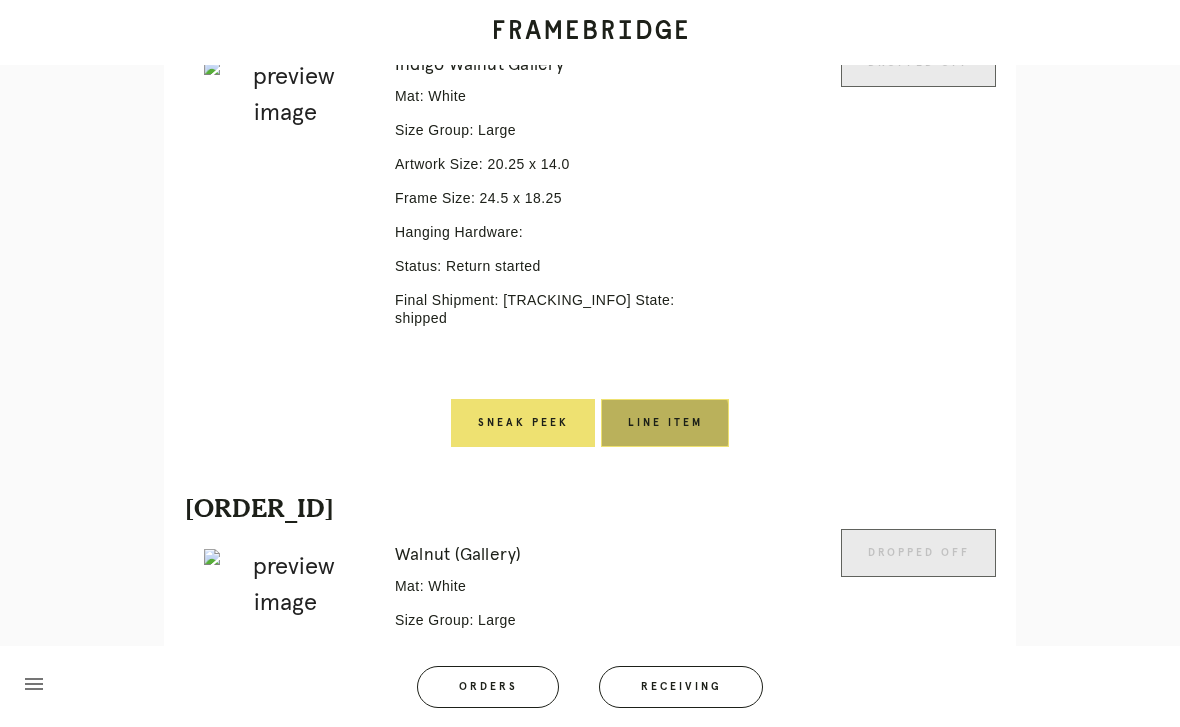 scroll, scrollTop: 0, scrollLeft: 0, axis: both 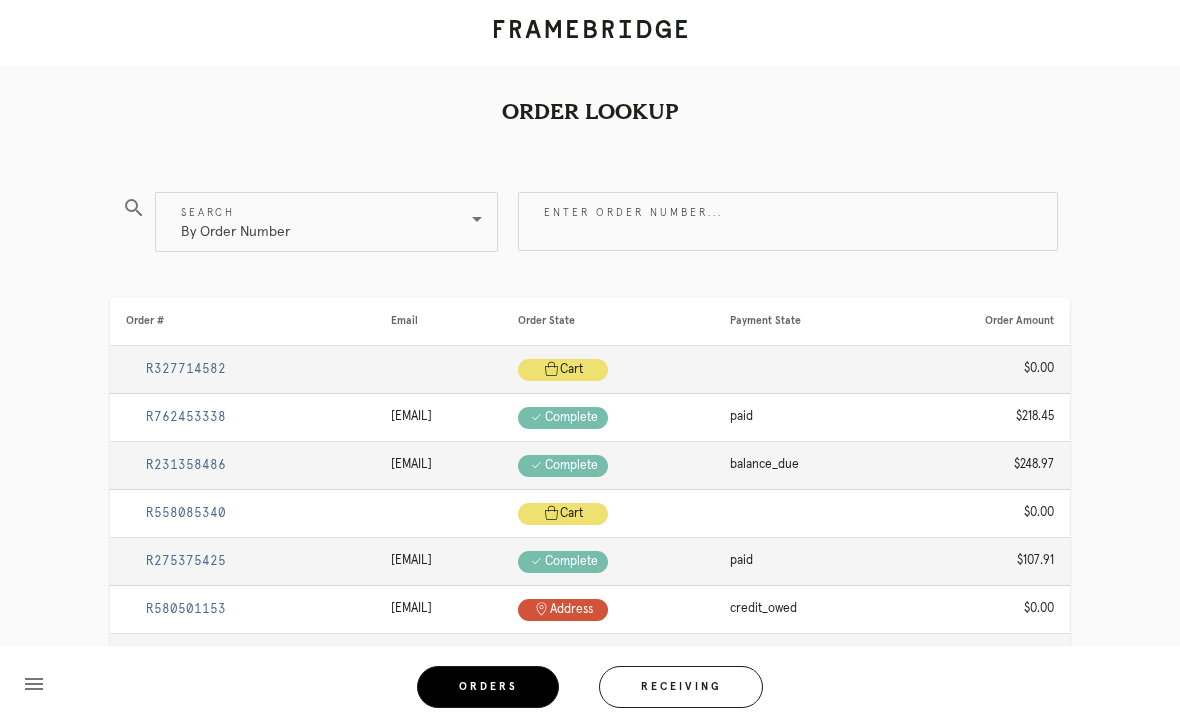 click on "By Order Number" at bounding box center (312, 222) 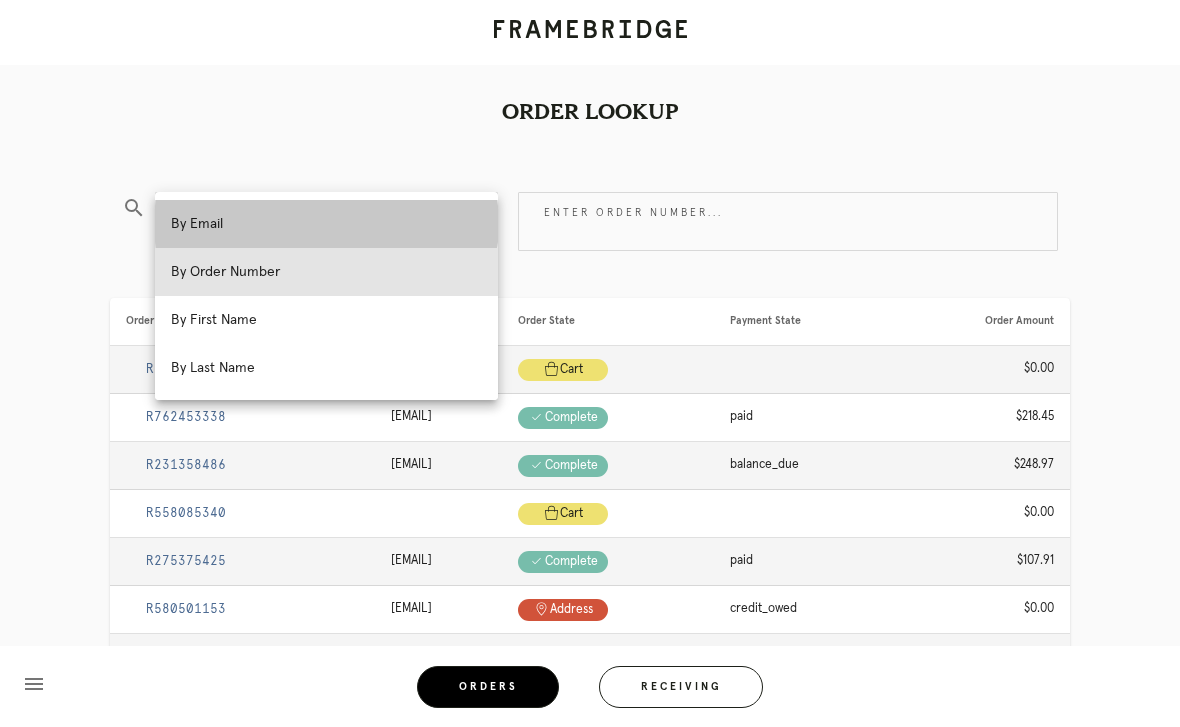 click on "By Email" at bounding box center (326, 224) 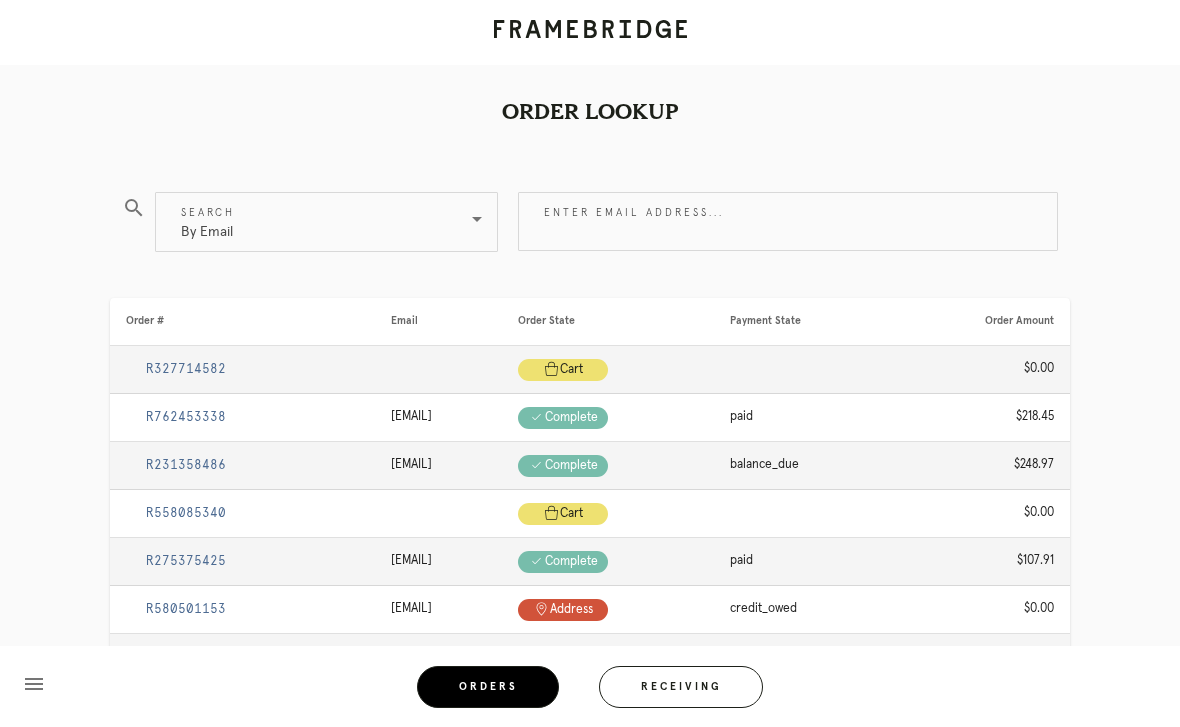 click on "Enter email address..." at bounding box center (788, 221) 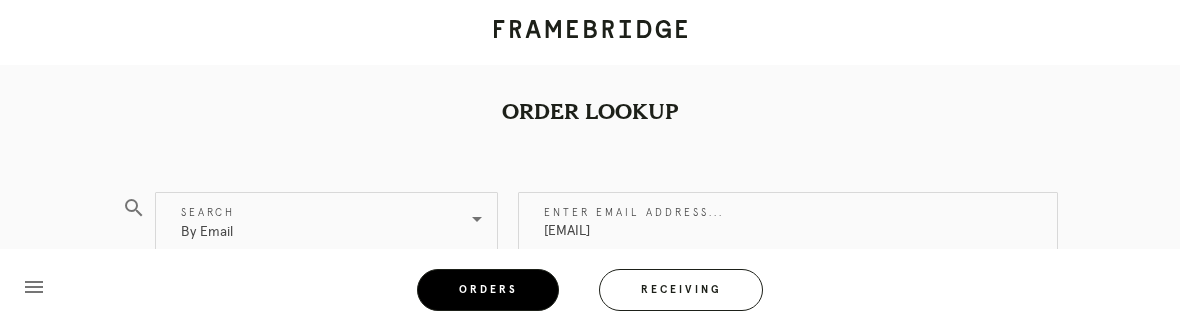 click on "[EMAIL]" at bounding box center (788, 221) 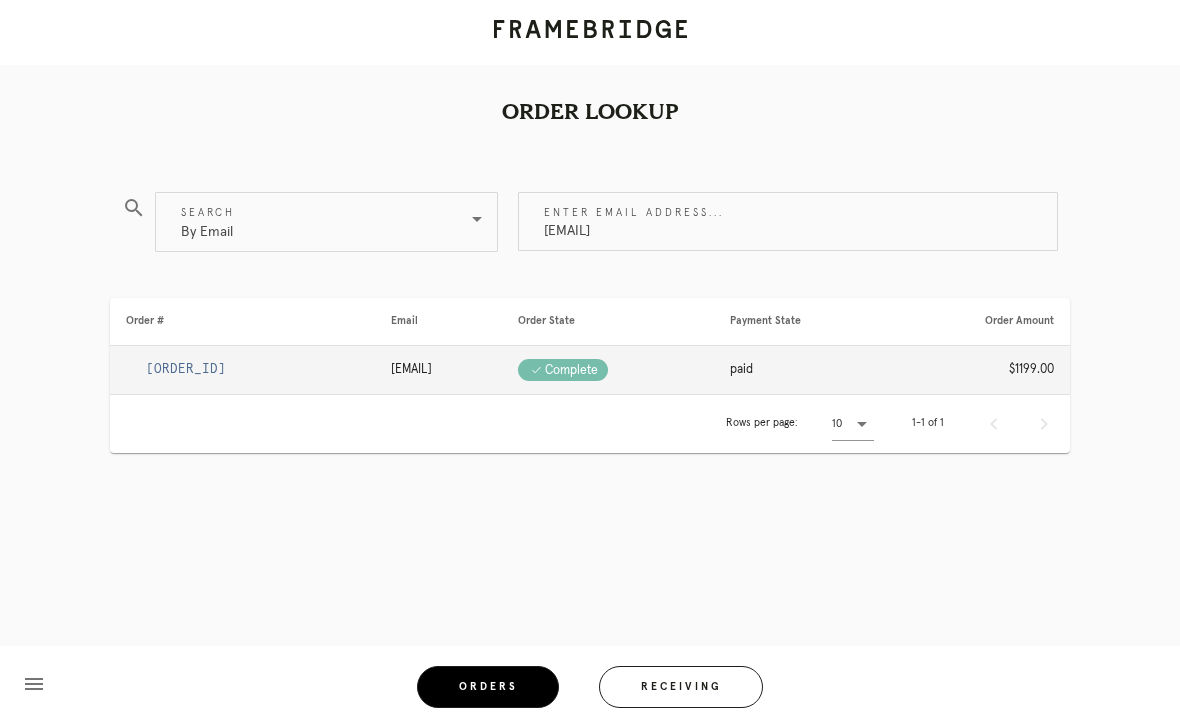 click on "[ID]" at bounding box center [186, 369] 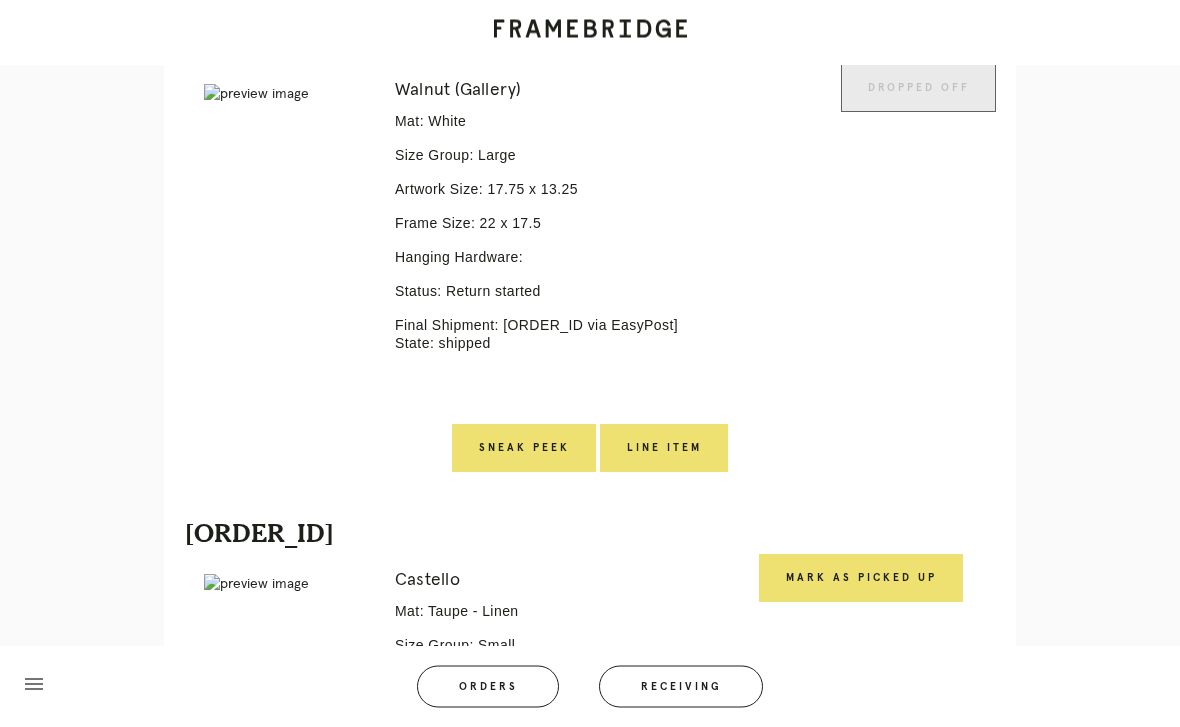 scroll, scrollTop: 1018, scrollLeft: 0, axis: vertical 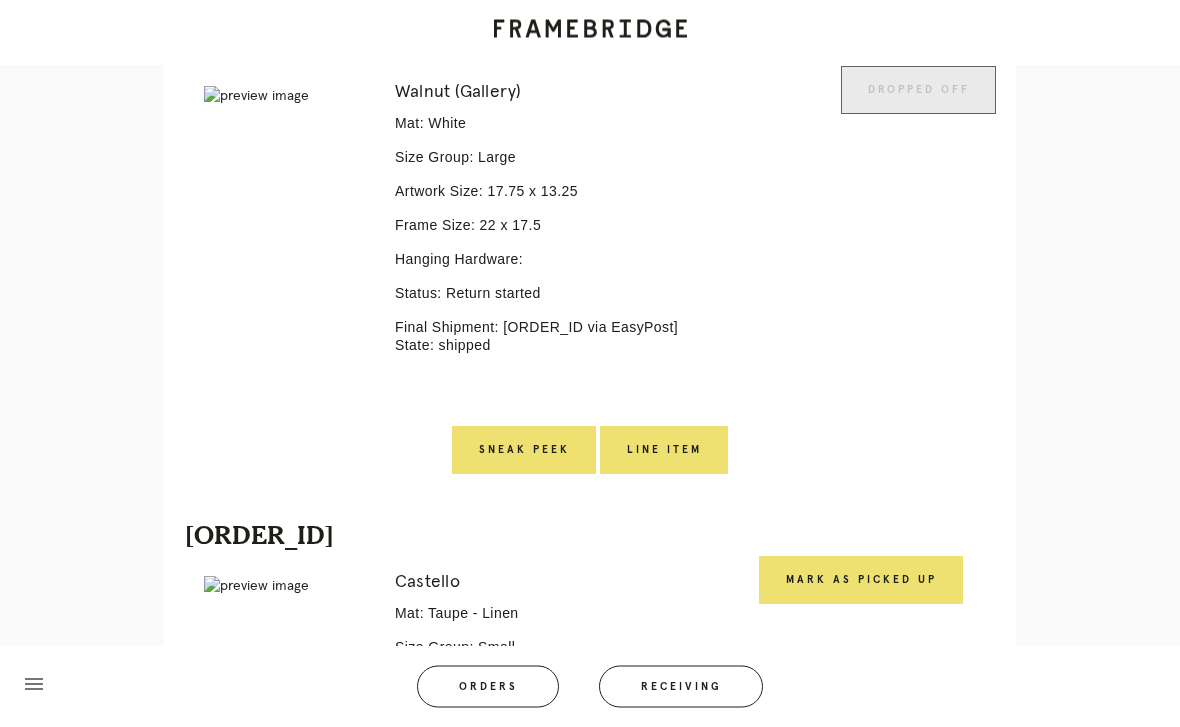 click on "Line Item" at bounding box center [664, 451] 